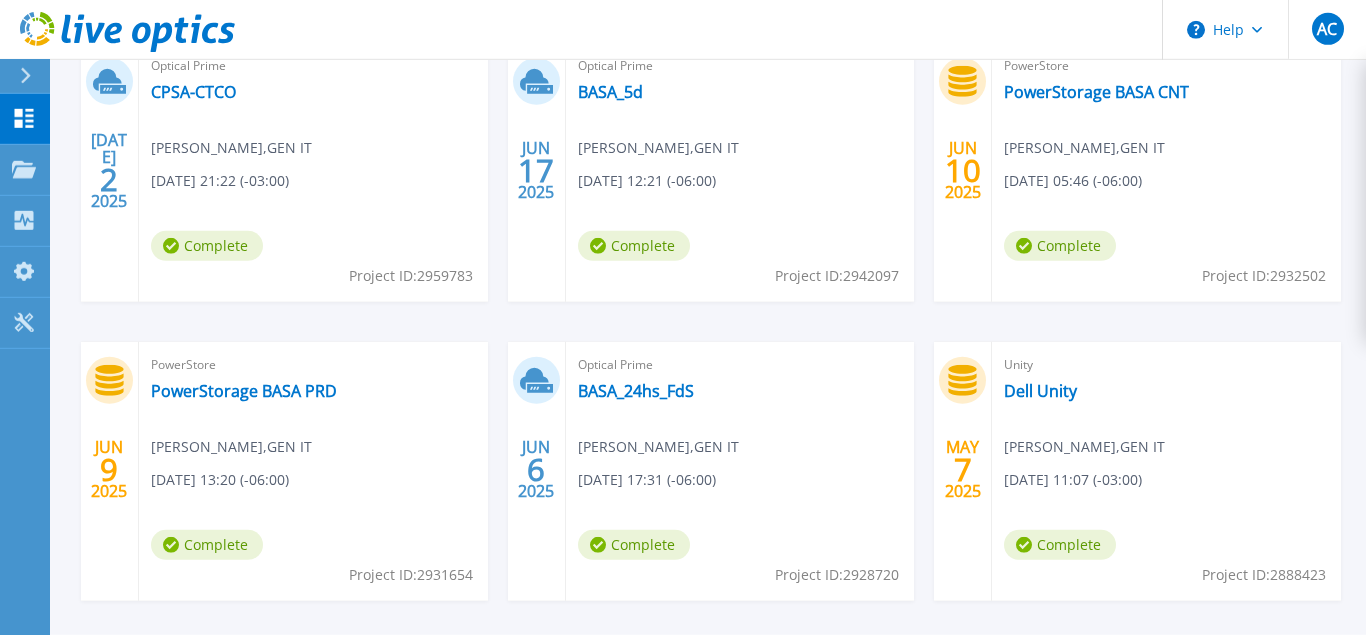 scroll, scrollTop: 269, scrollLeft: 0, axis: vertical 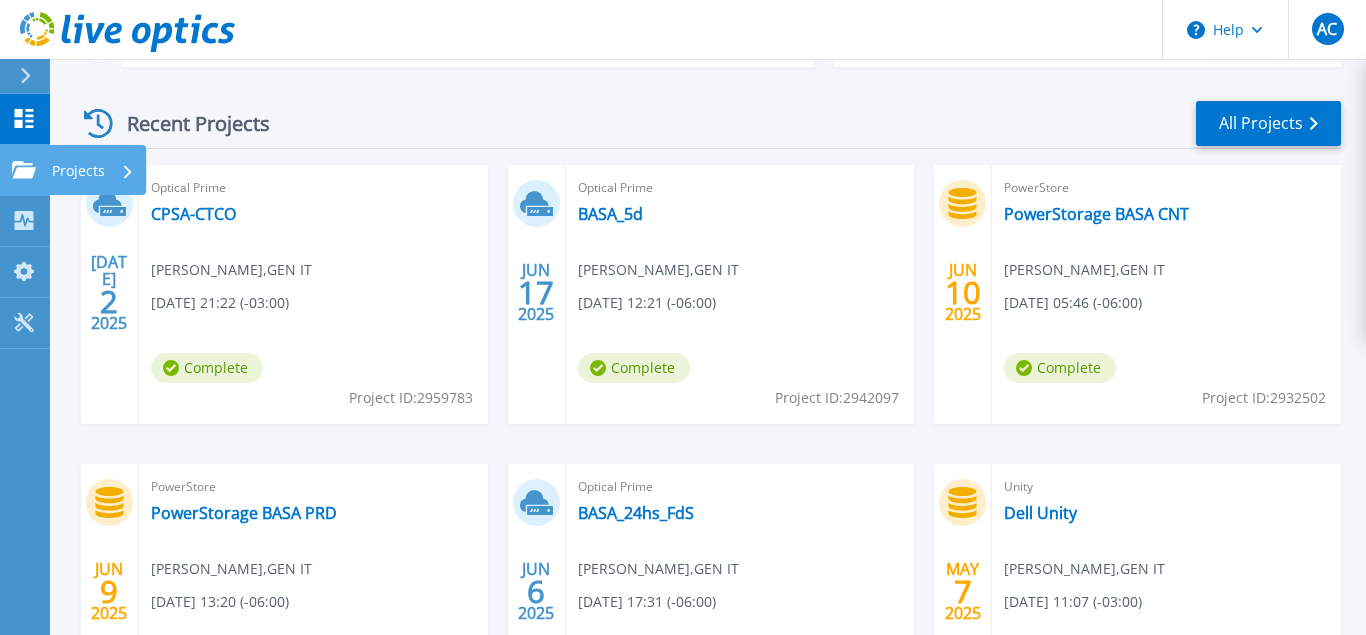 click on "Projects Projects" at bounding box center [25, 170] 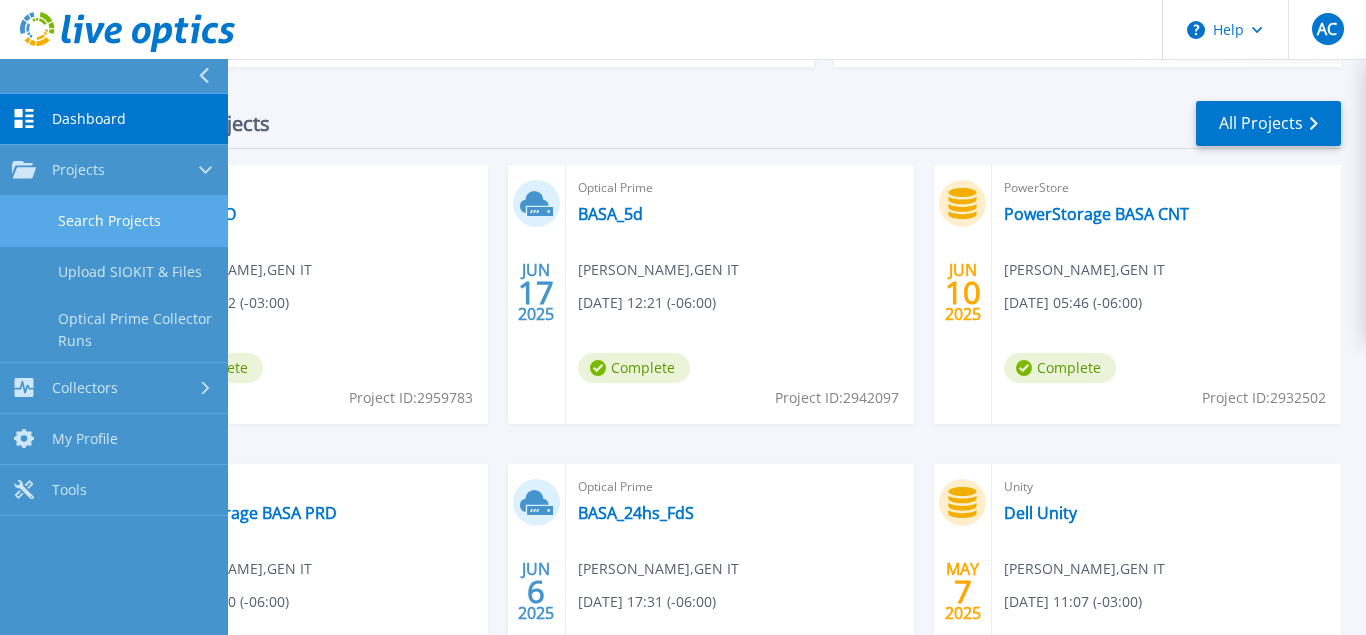 click on "Search Projects" at bounding box center [114, 221] 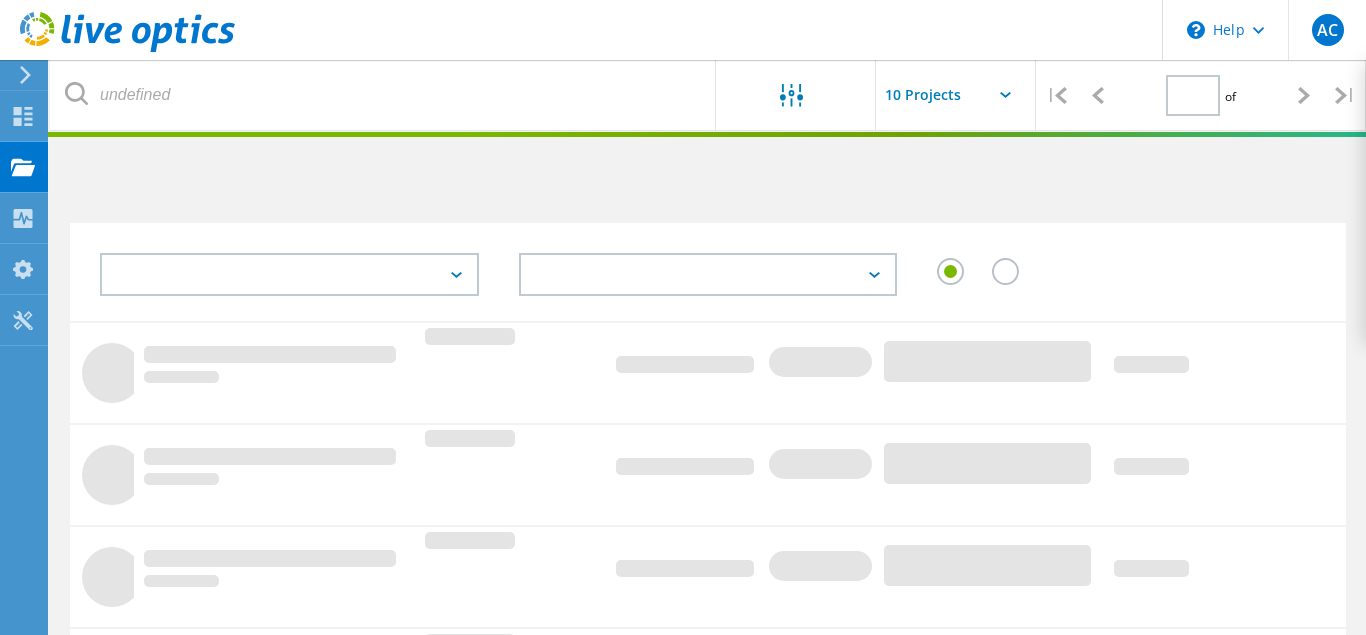 scroll, scrollTop: 0, scrollLeft: 0, axis: both 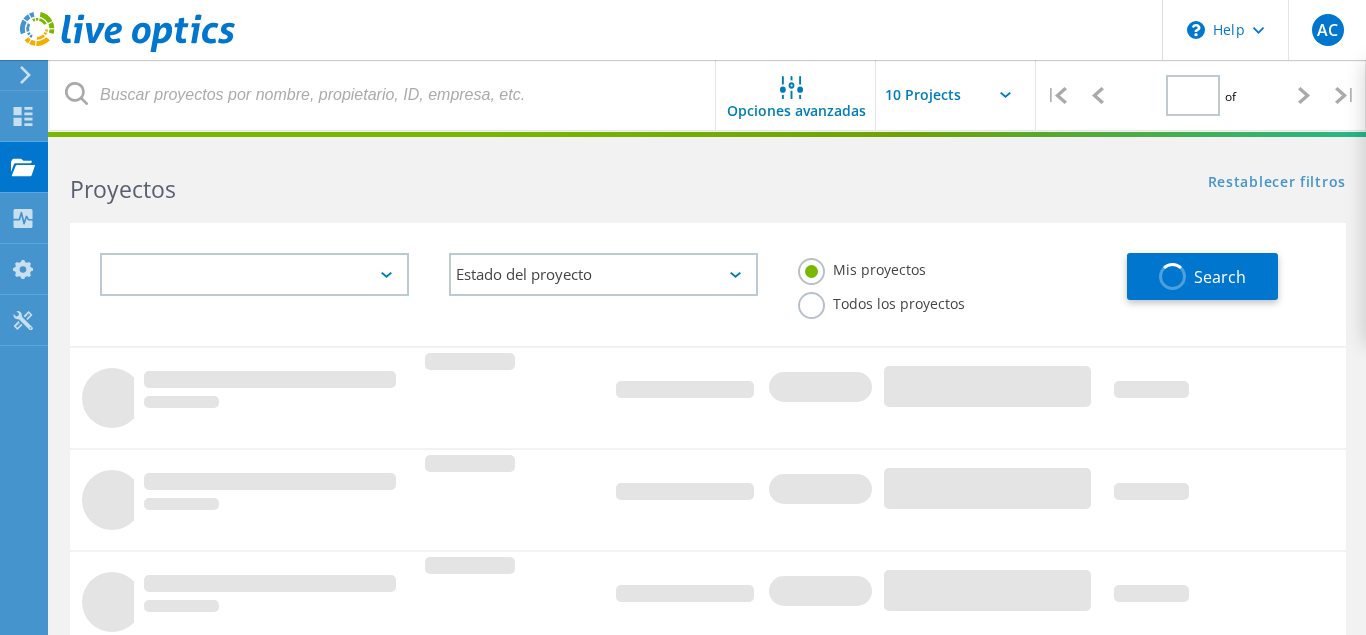 type on "1" 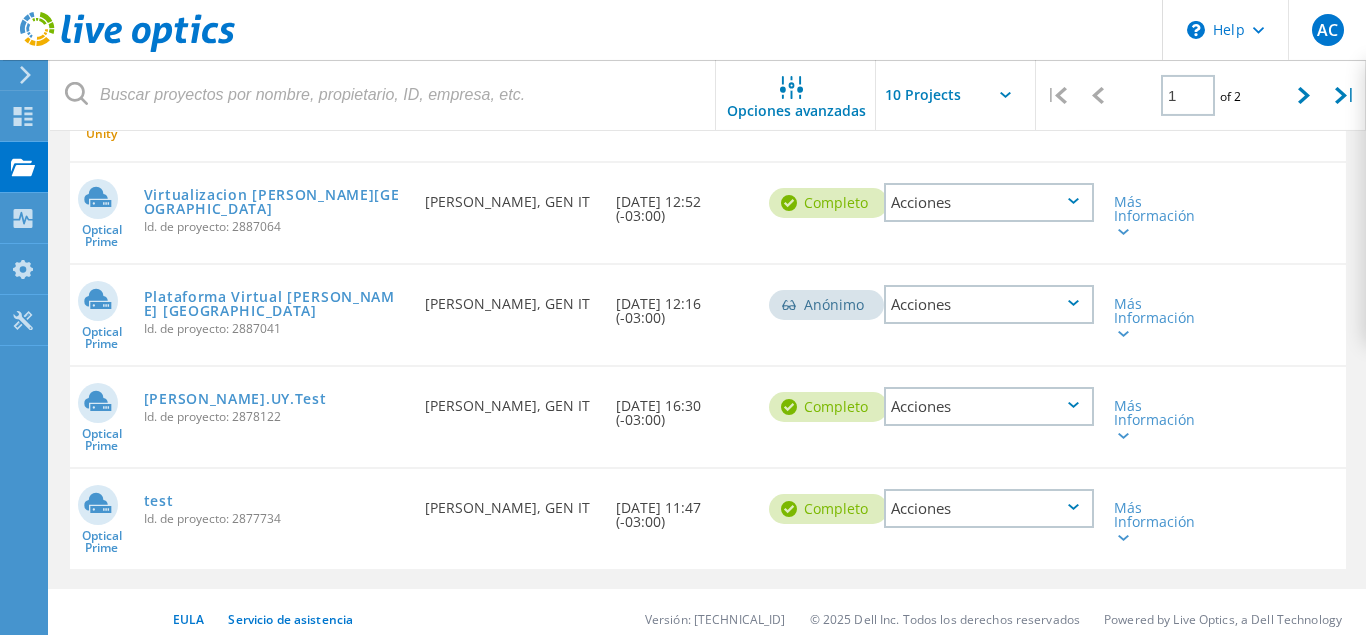 scroll, scrollTop: 870, scrollLeft: 0, axis: vertical 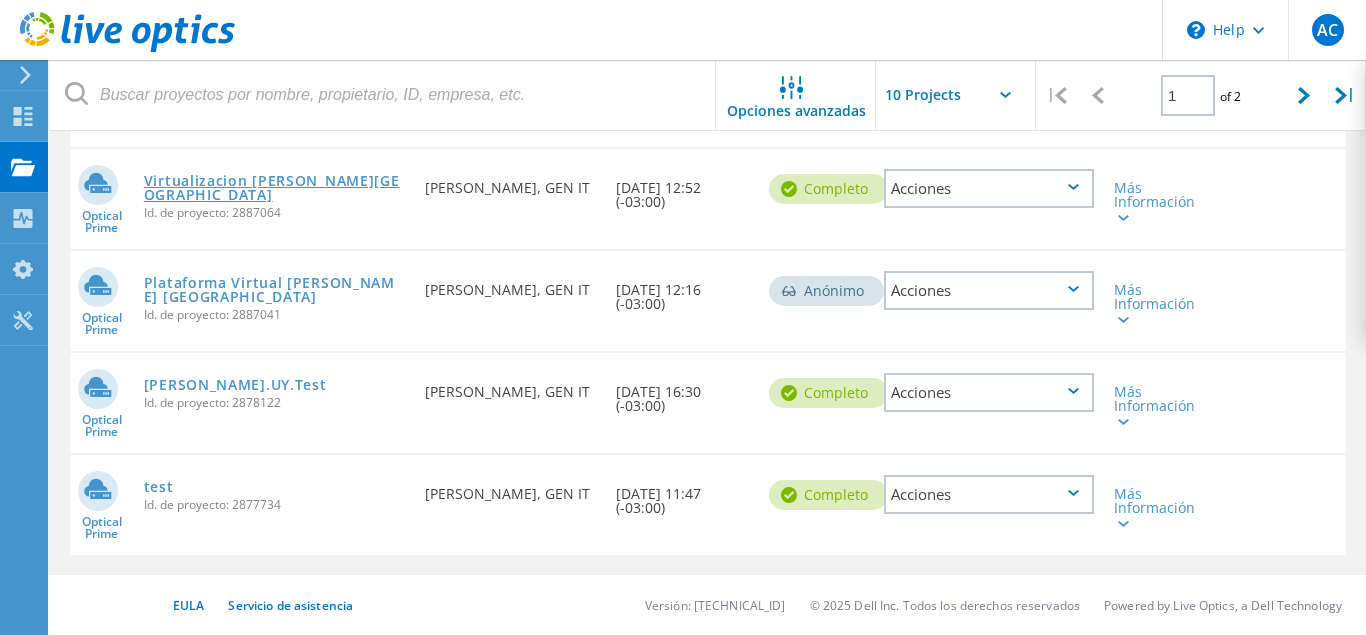 click on "Virtualizacion [GEOGRAPHIC_DATA]" 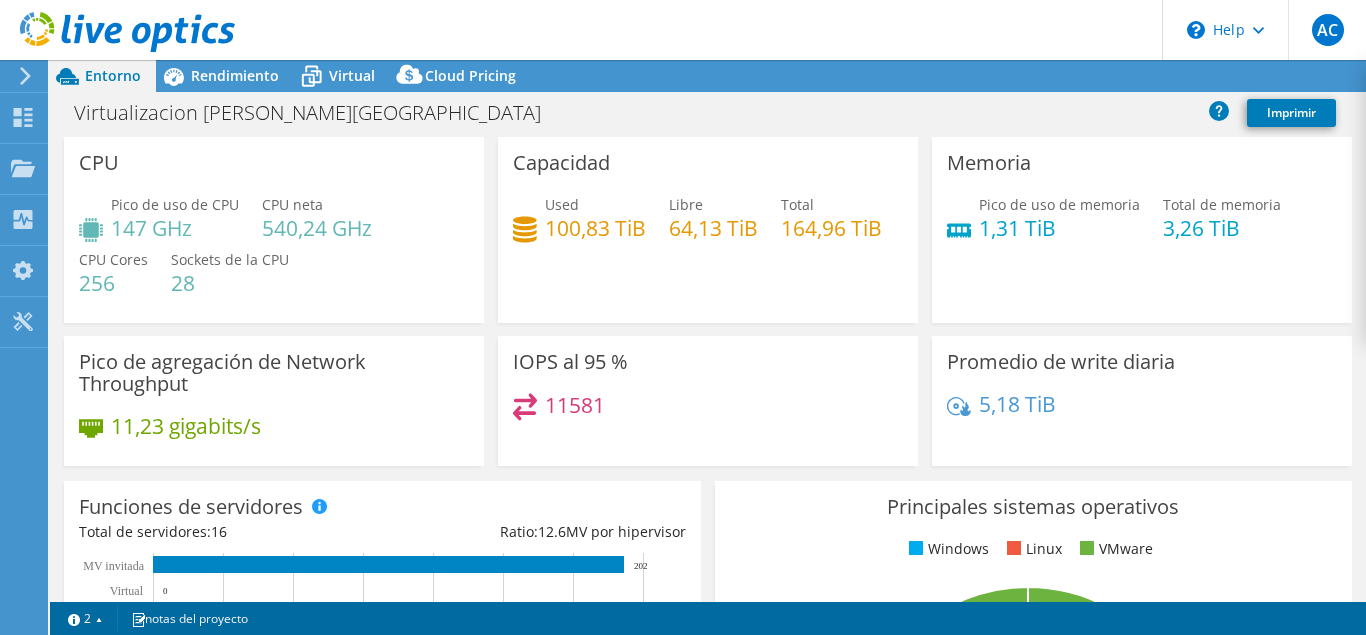 select on "SouthAmerica" 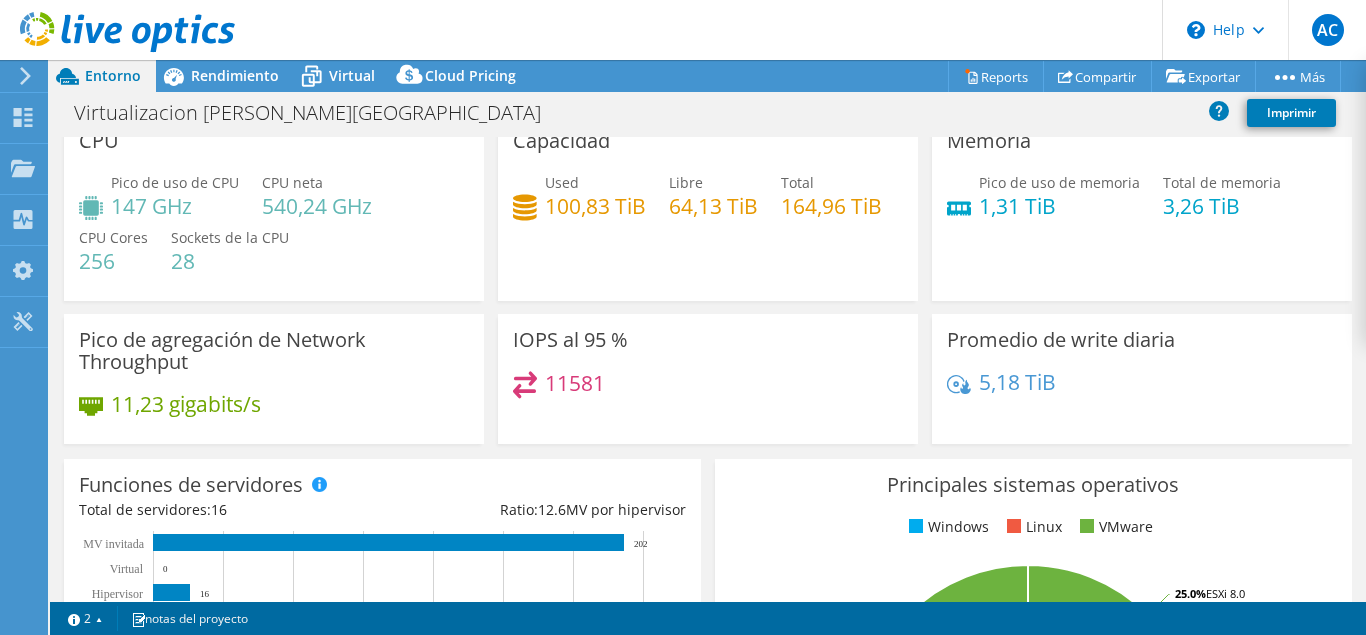 scroll, scrollTop: 0, scrollLeft: 0, axis: both 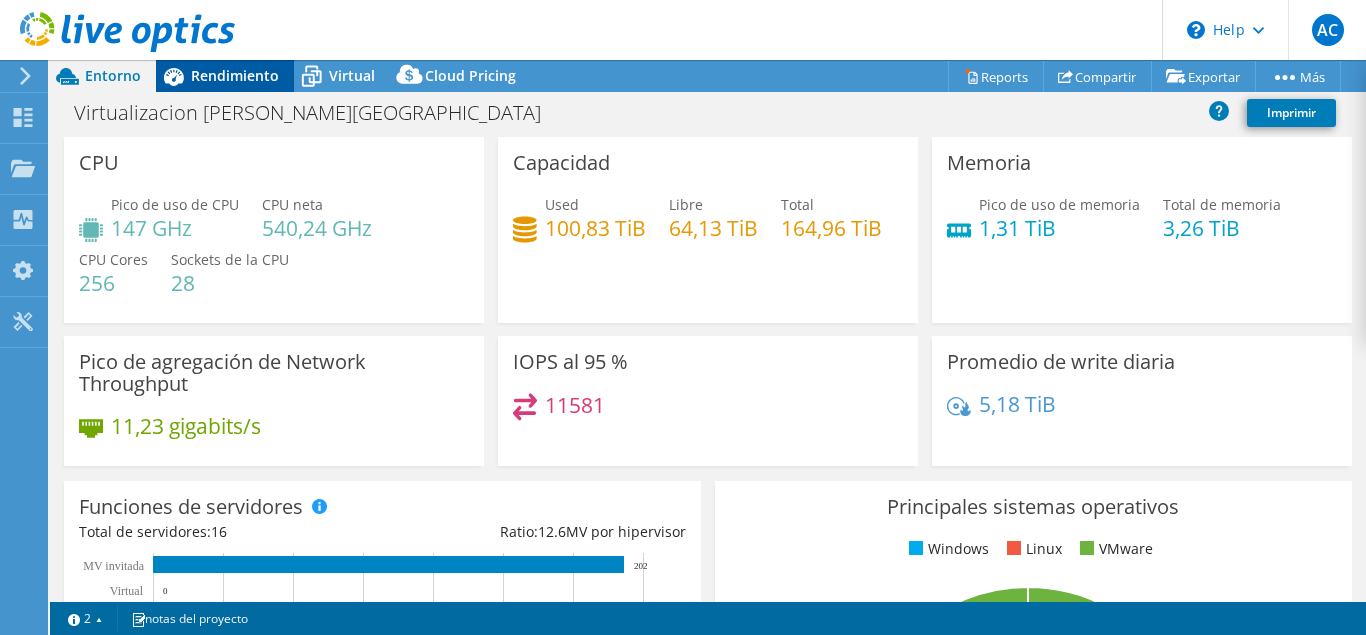 click on "Rendimiento" at bounding box center (235, 75) 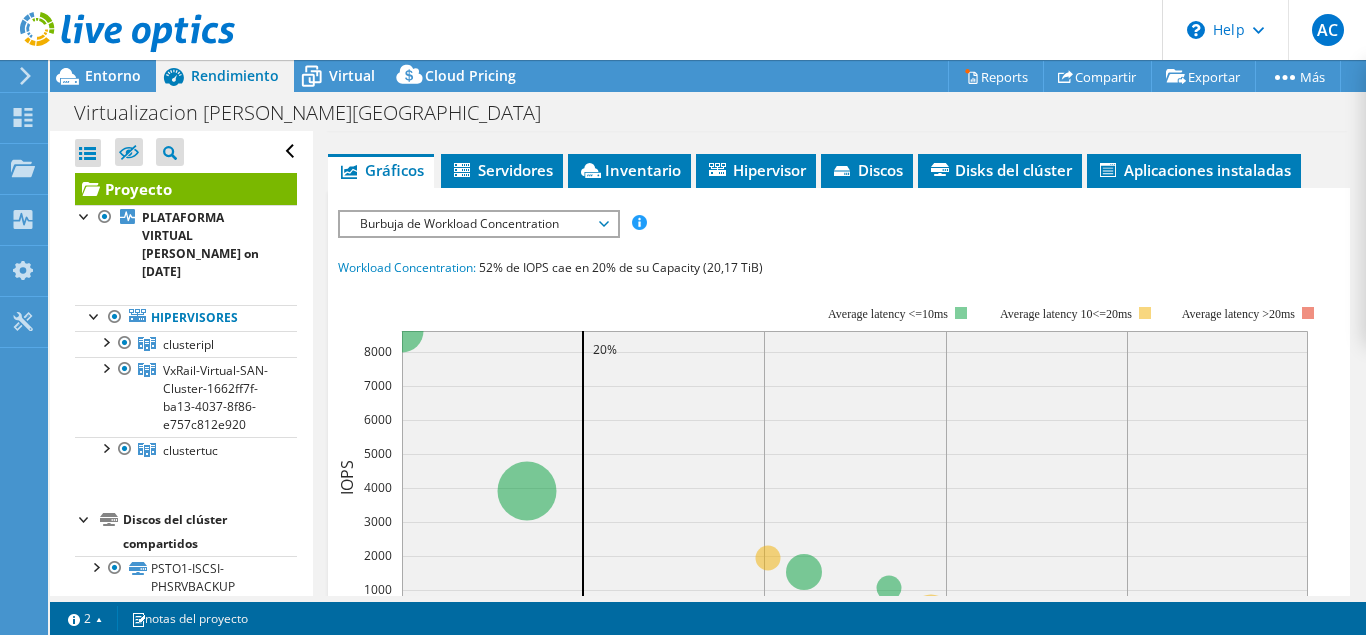 scroll, scrollTop: 510, scrollLeft: 0, axis: vertical 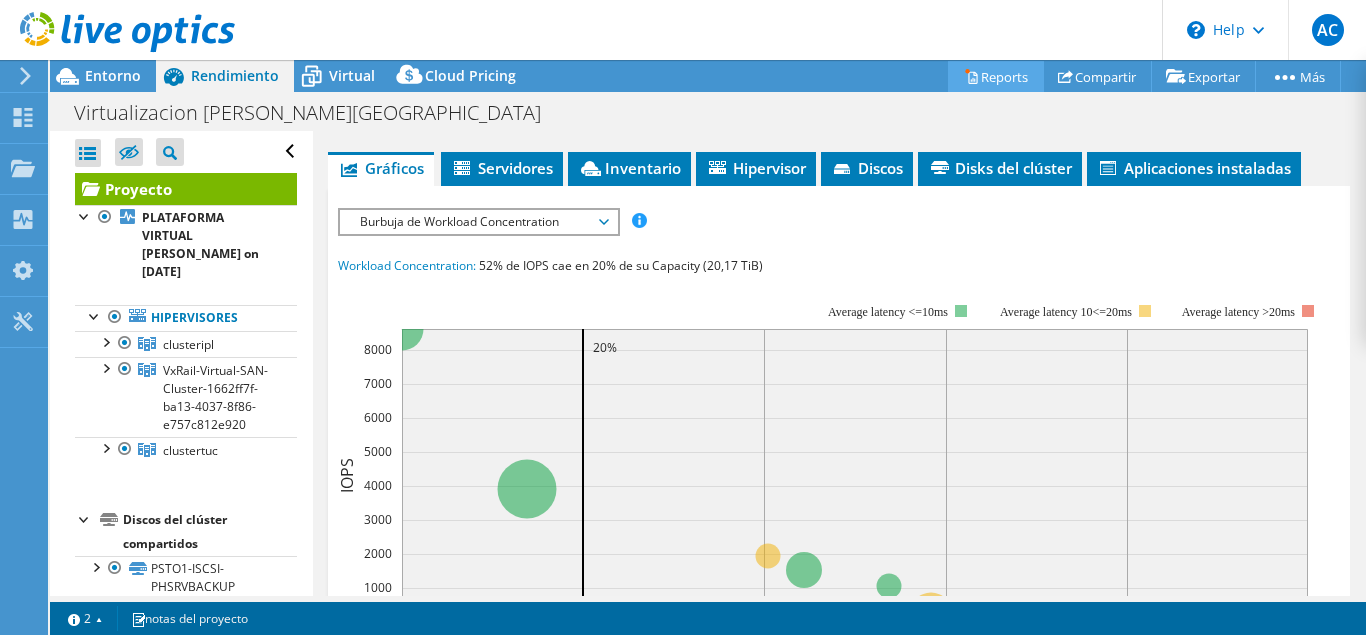 click on "Reports" at bounding box center (996, 76) 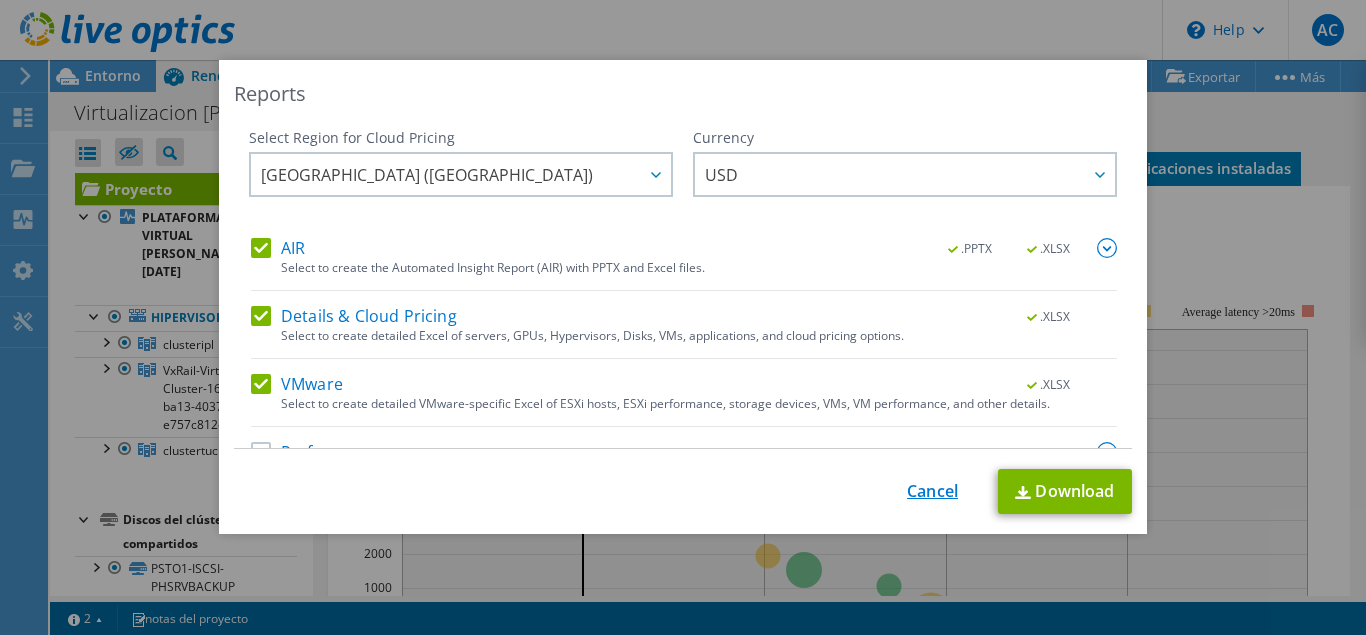 click on "Cancel" at bounding box center (932, 491) 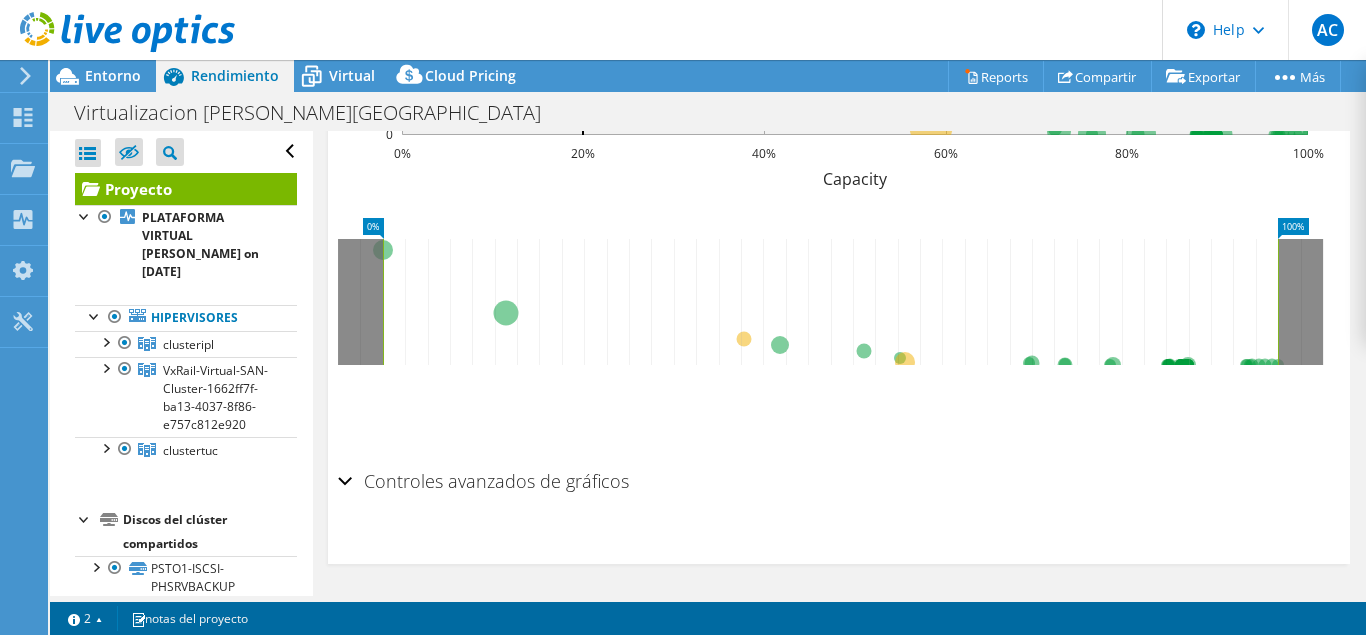 scroll, scrollTop: 998, scrollLeft: 0, axis: vertical 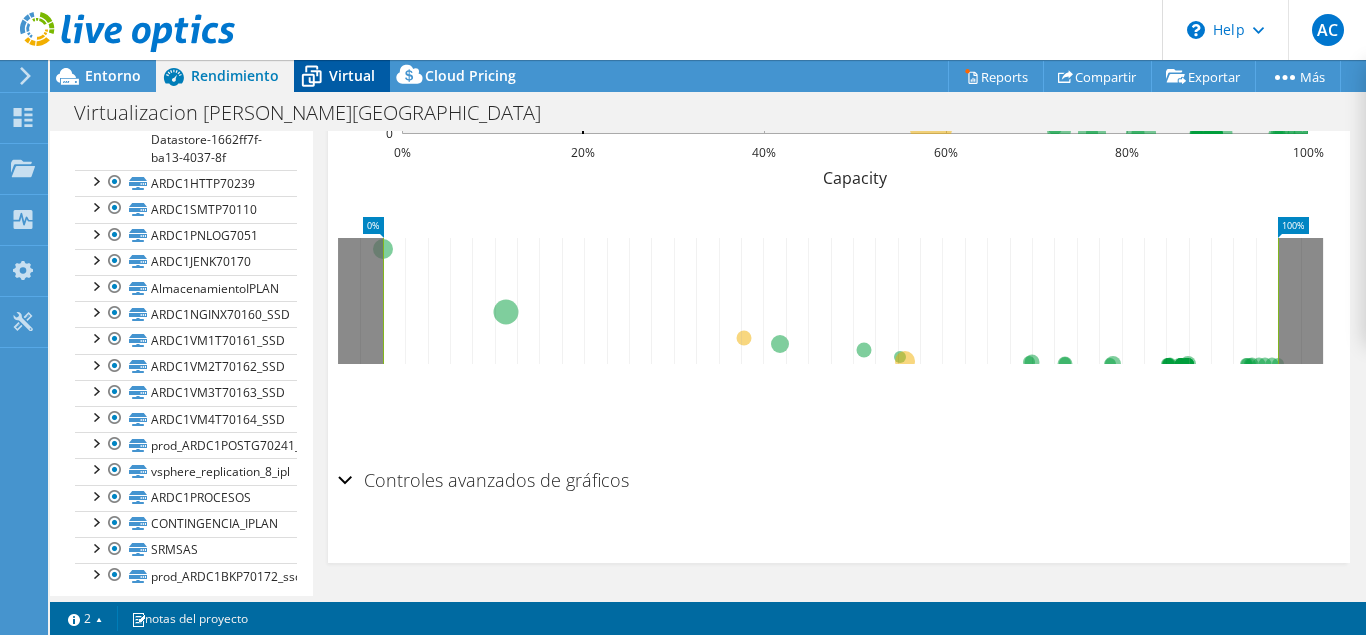 click on "Virtual" at bounding box center (352, 75) 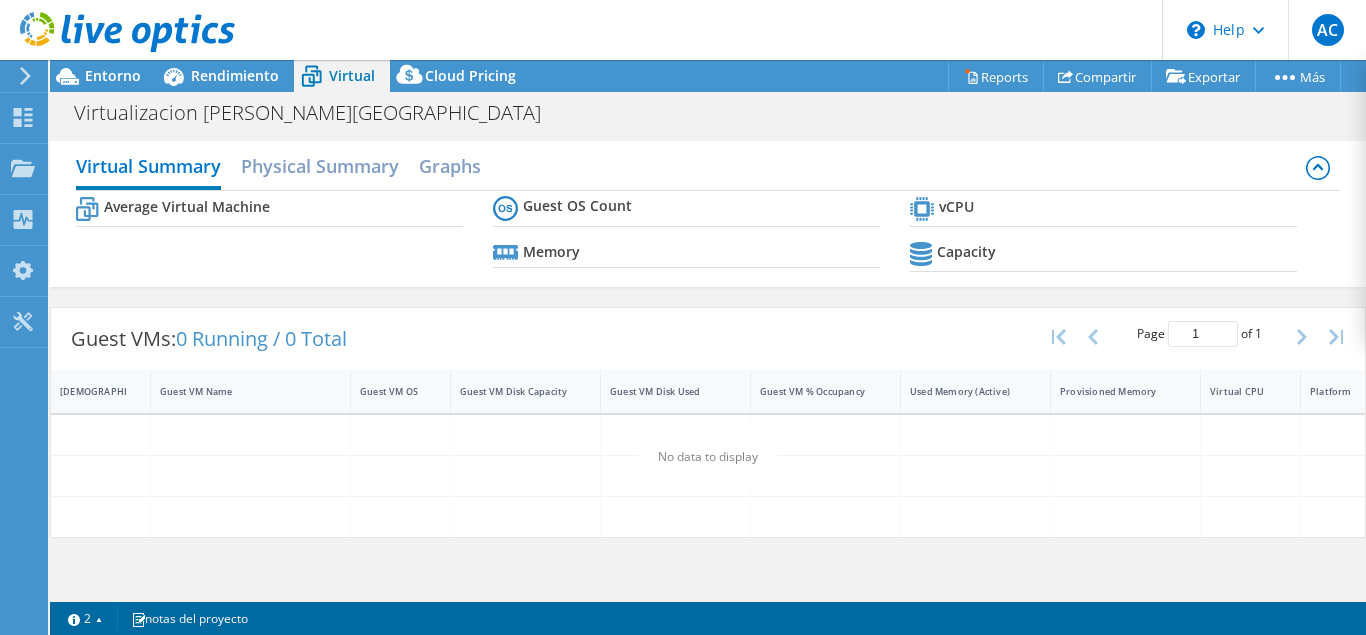 scroll, scrollTop: 878, scrollLeft: 0, axis: vertical 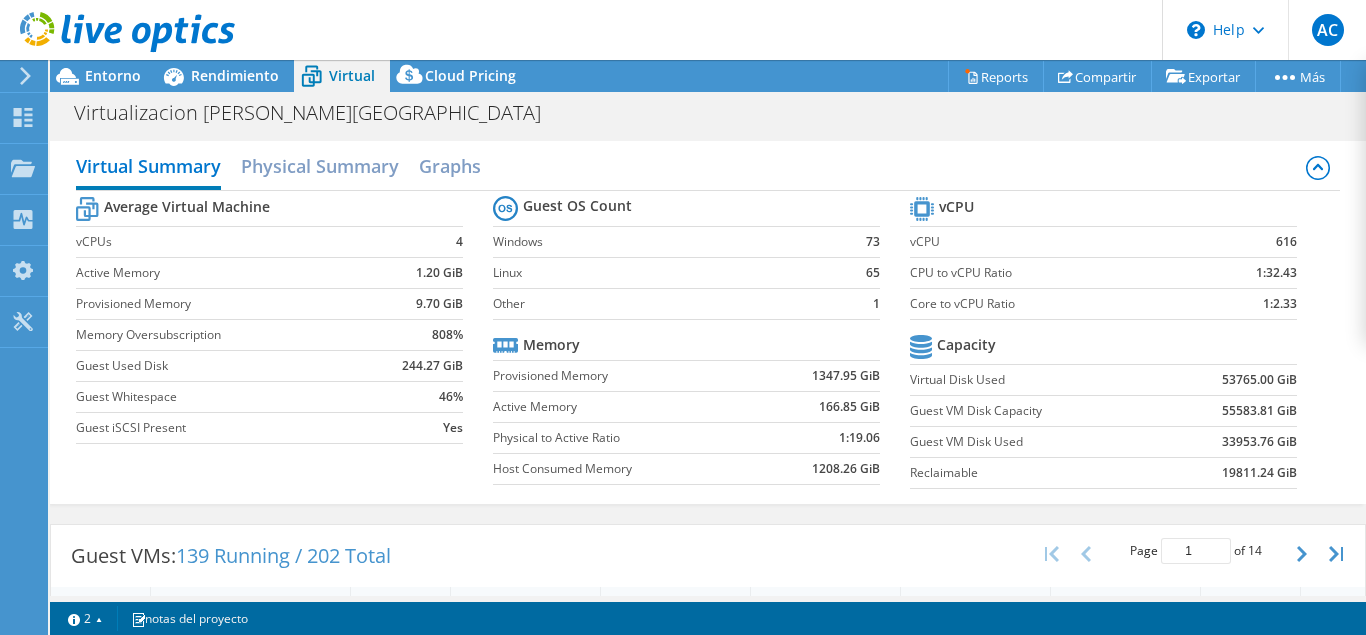 click at bounding box center [117, 33] 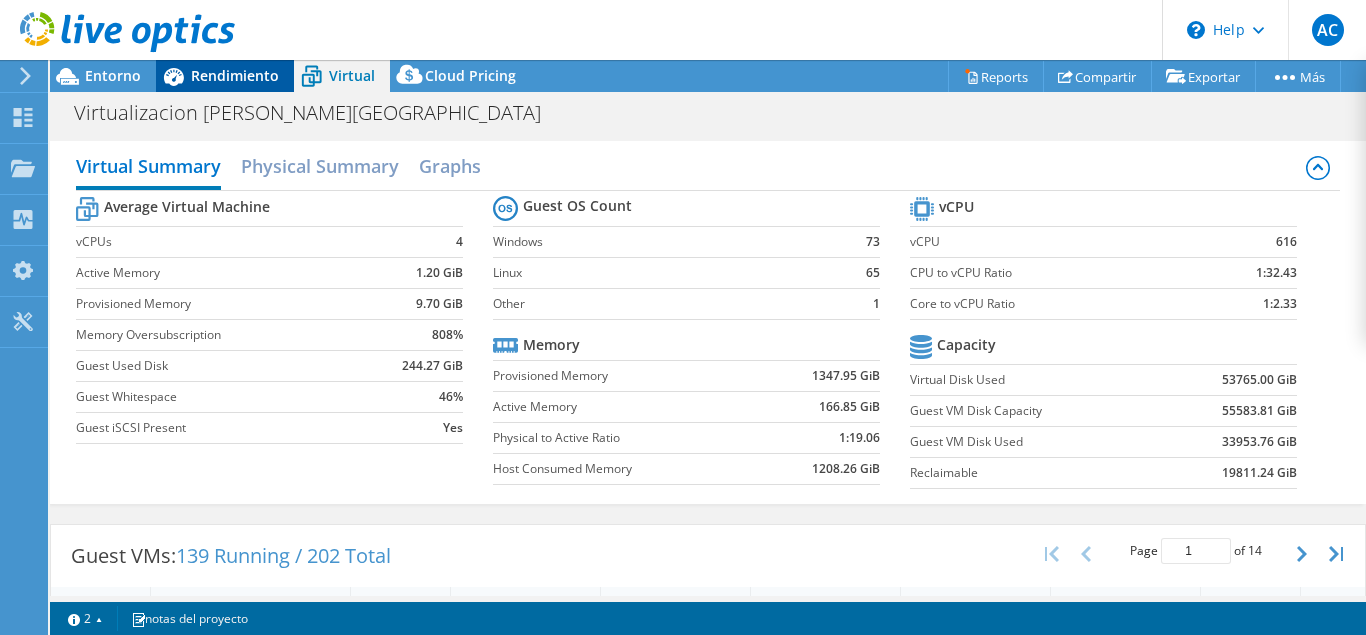 click on "Rendimiento" at bounding box center [225, 76] 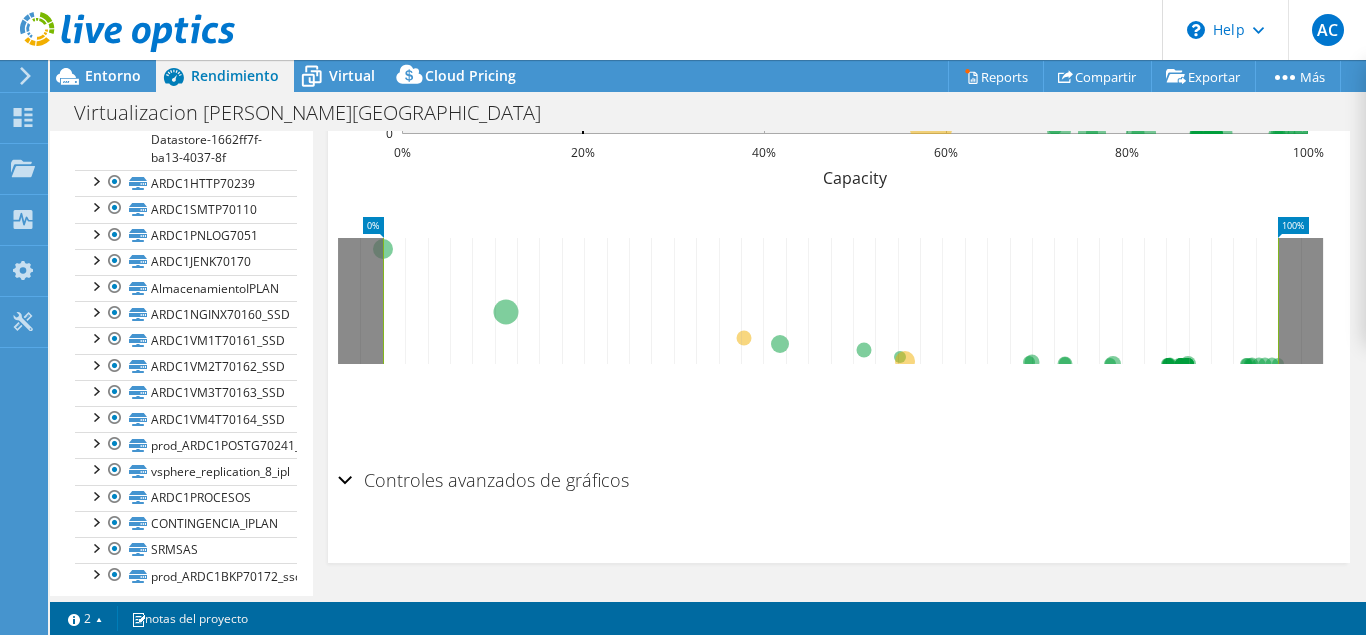 scroll, scrollTop: 878, scrollLeft: 0, axis: vertical 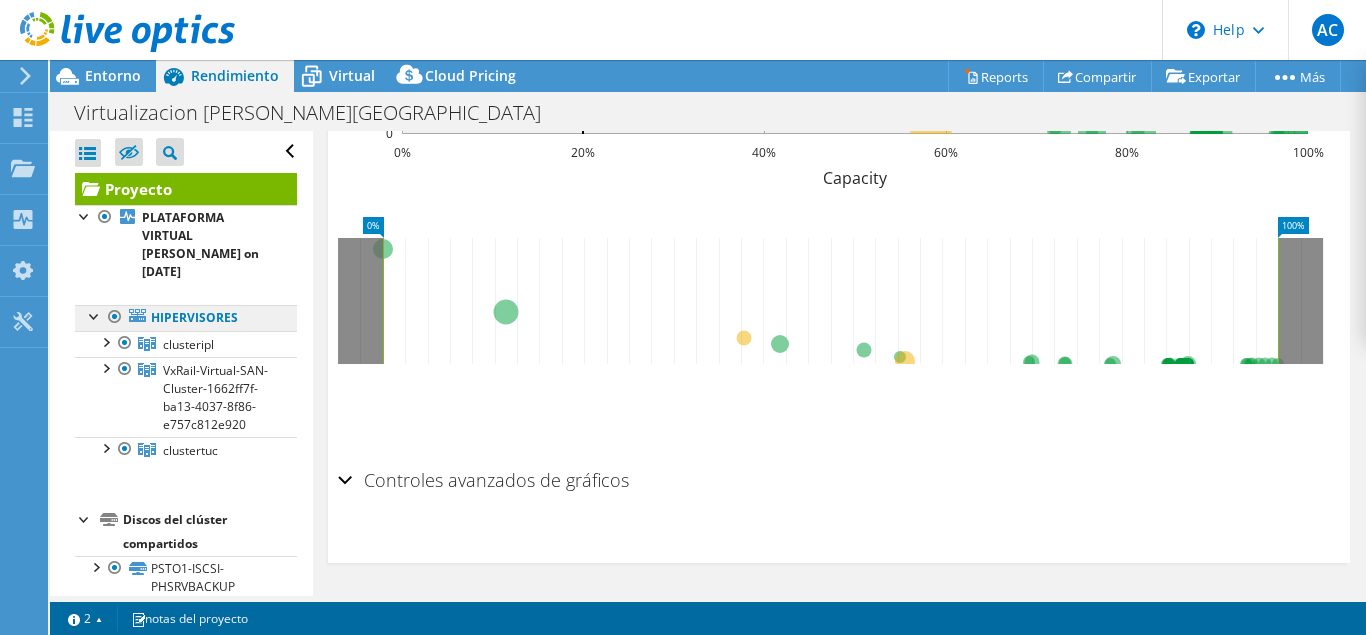 click on "Hipervisores" at bounding box center [186, 318] 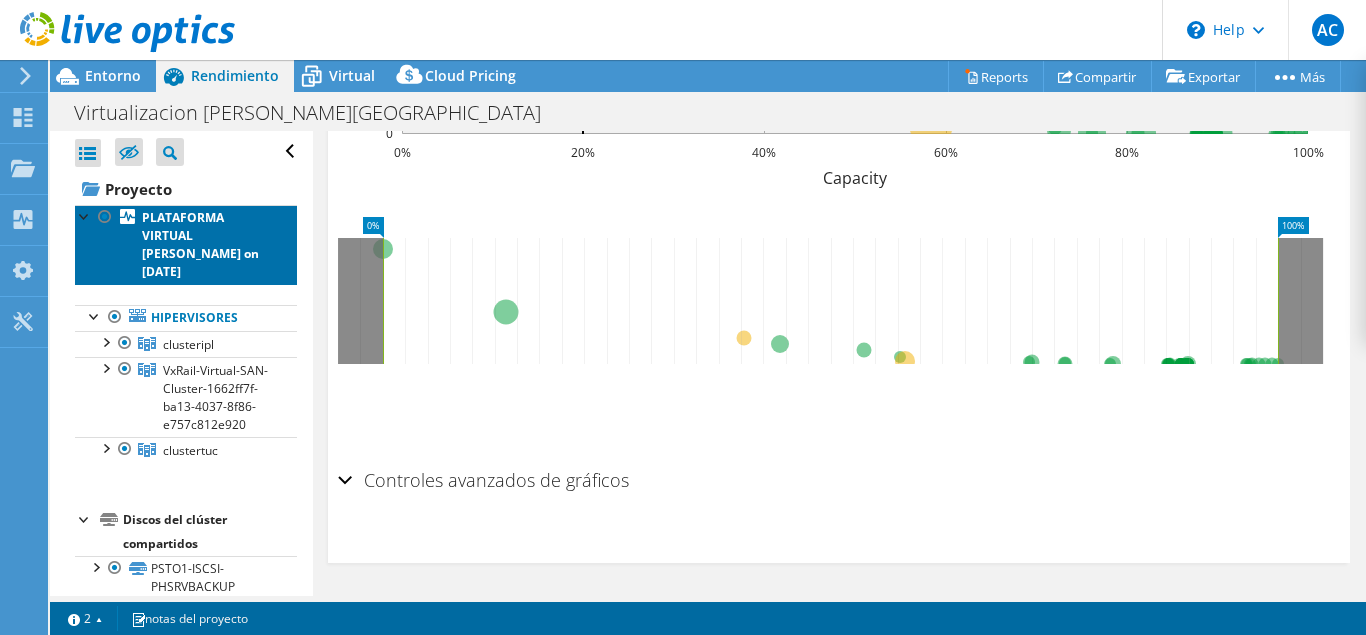 click on "PLATAFORMA VIRTUAL PUENTE on 5/6/2025" at bounding box center (200, 244) 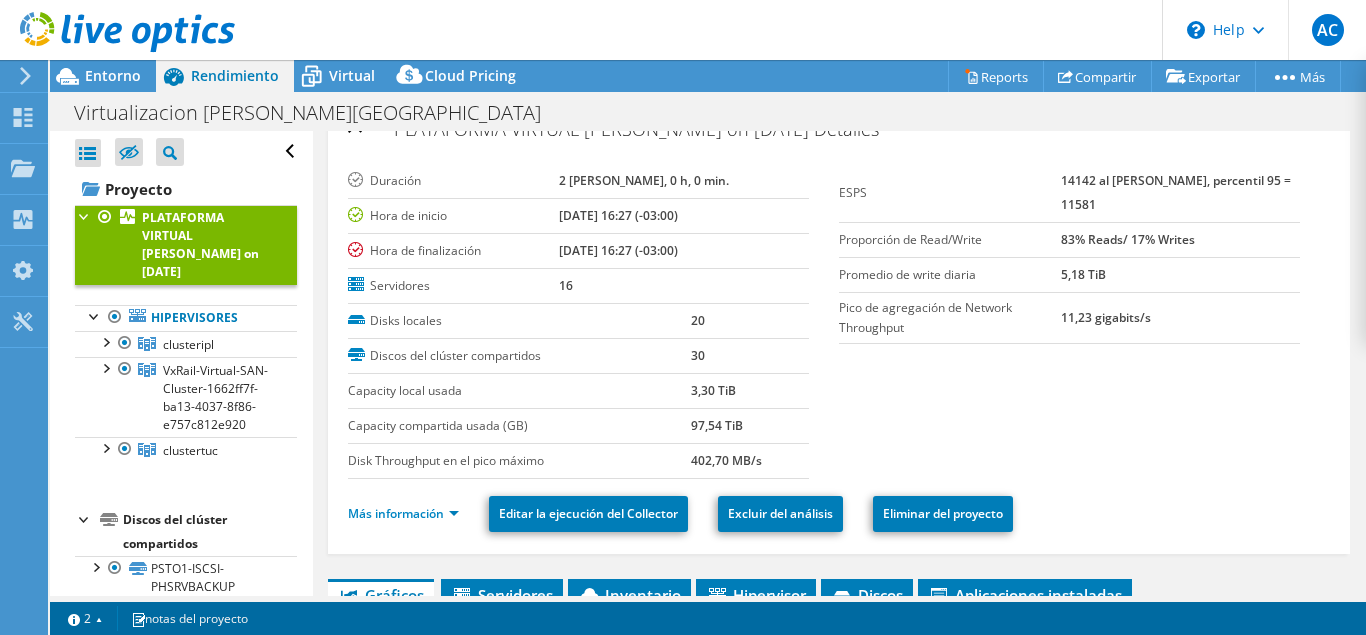 scroll, scrollTop: 0, scrollLeft: 0, axis: both 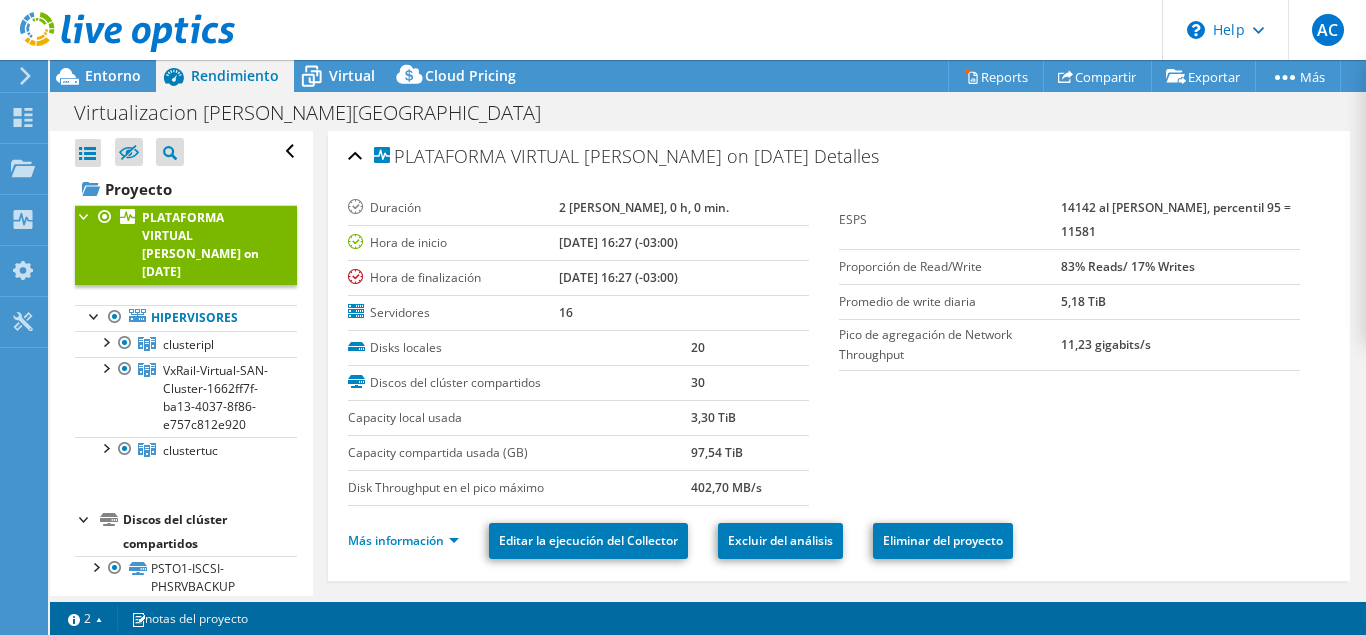 click on "AC
Usuario final
Agustin Castagnini
acastagnini@genit.com.ar
GEN IT
My Profile
Log Out
\n
Help
Explore Helpful Articles
Contact Support" at bounding box center (683, 30) 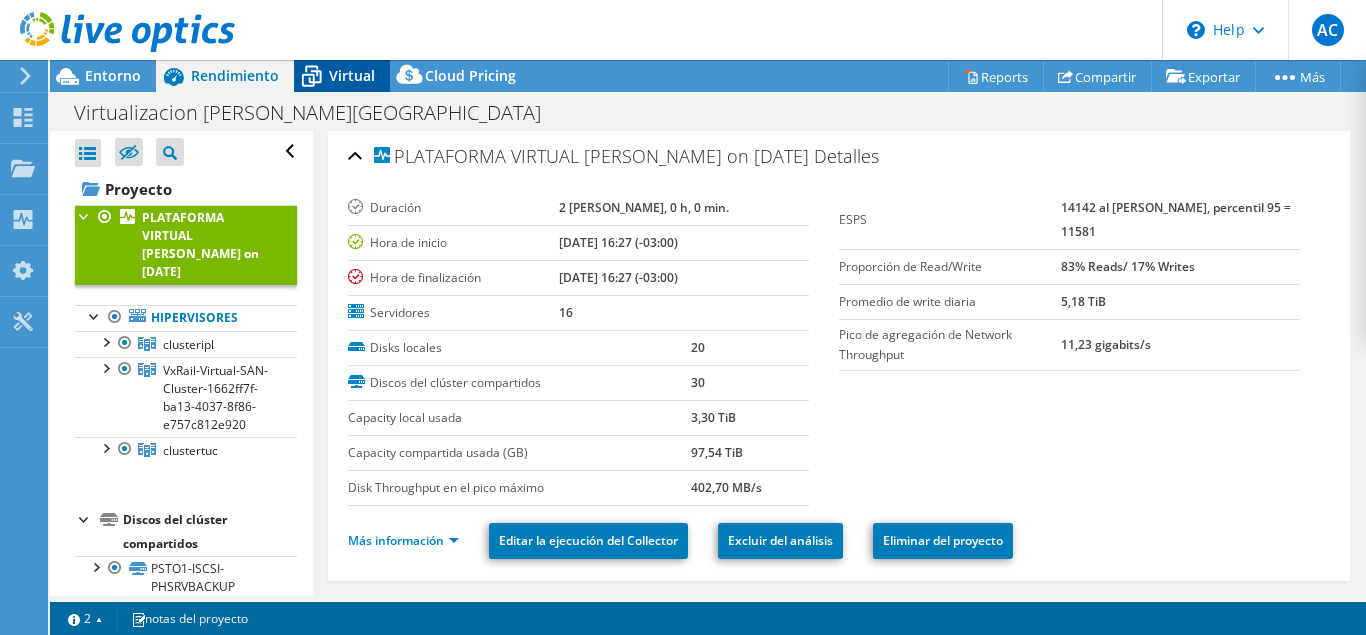 click on "Virtual" at bounding box center (352, 75) 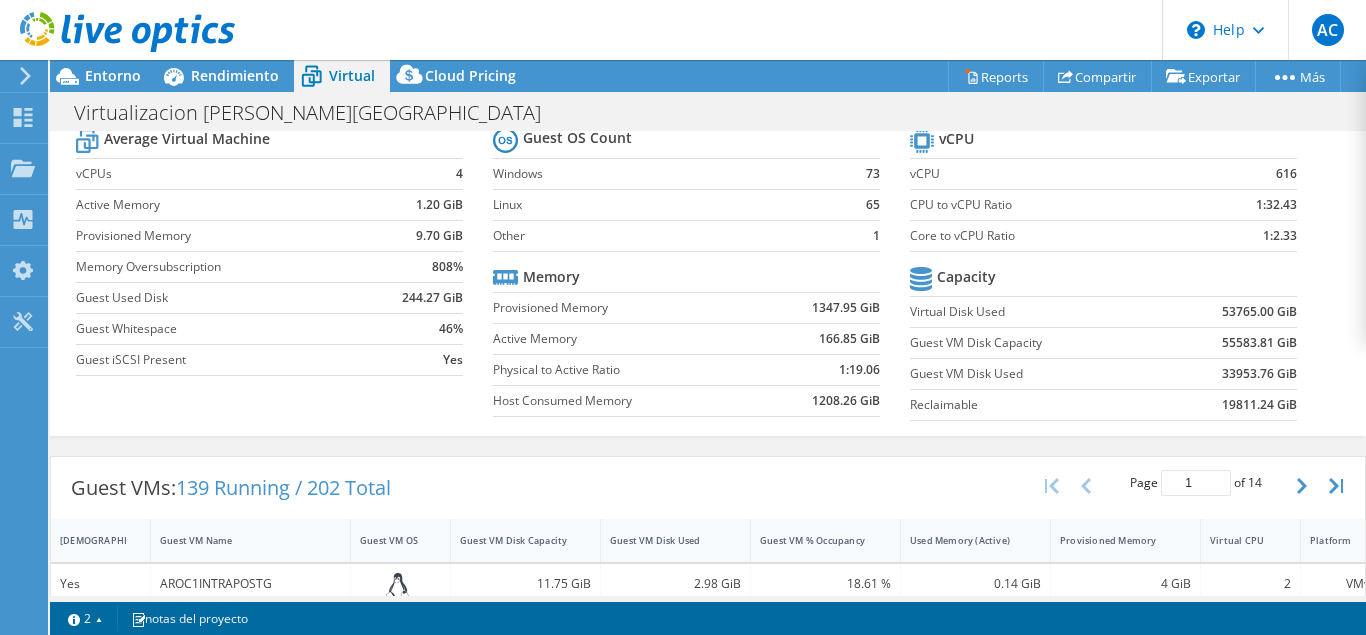 scroll, scrollTop: 0, scrollLeft: 0, axis: both 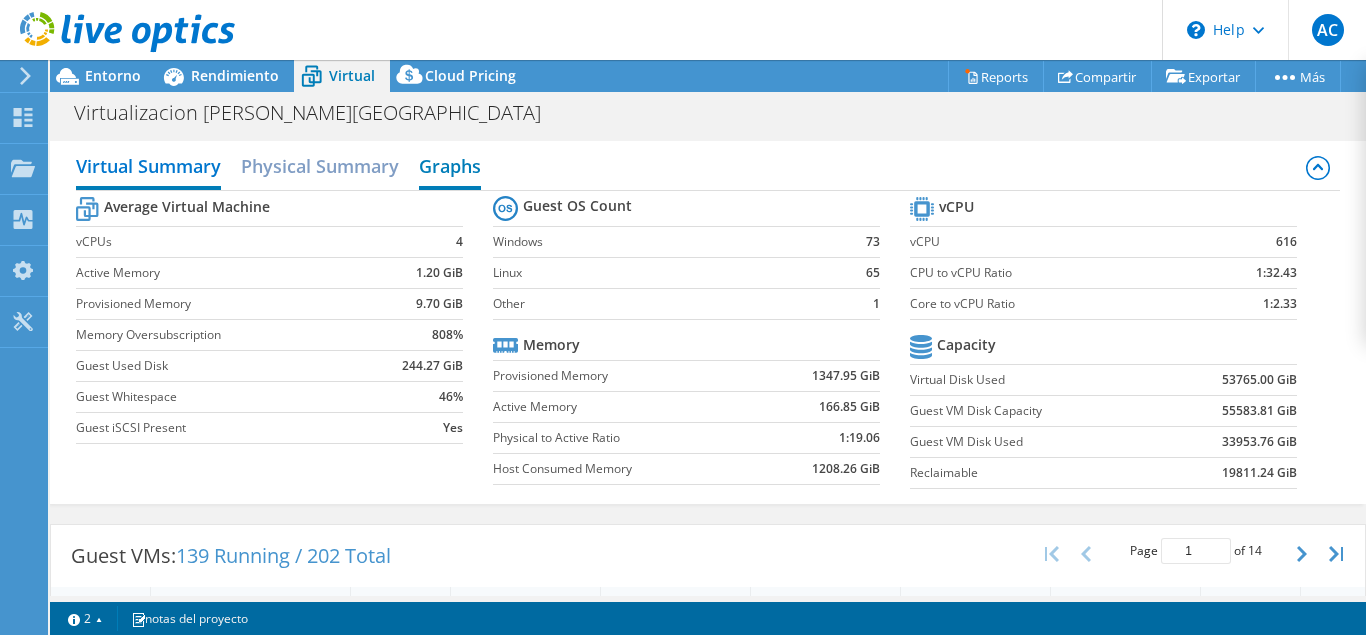 click on "Graphs" at bounding box center [450, 168] 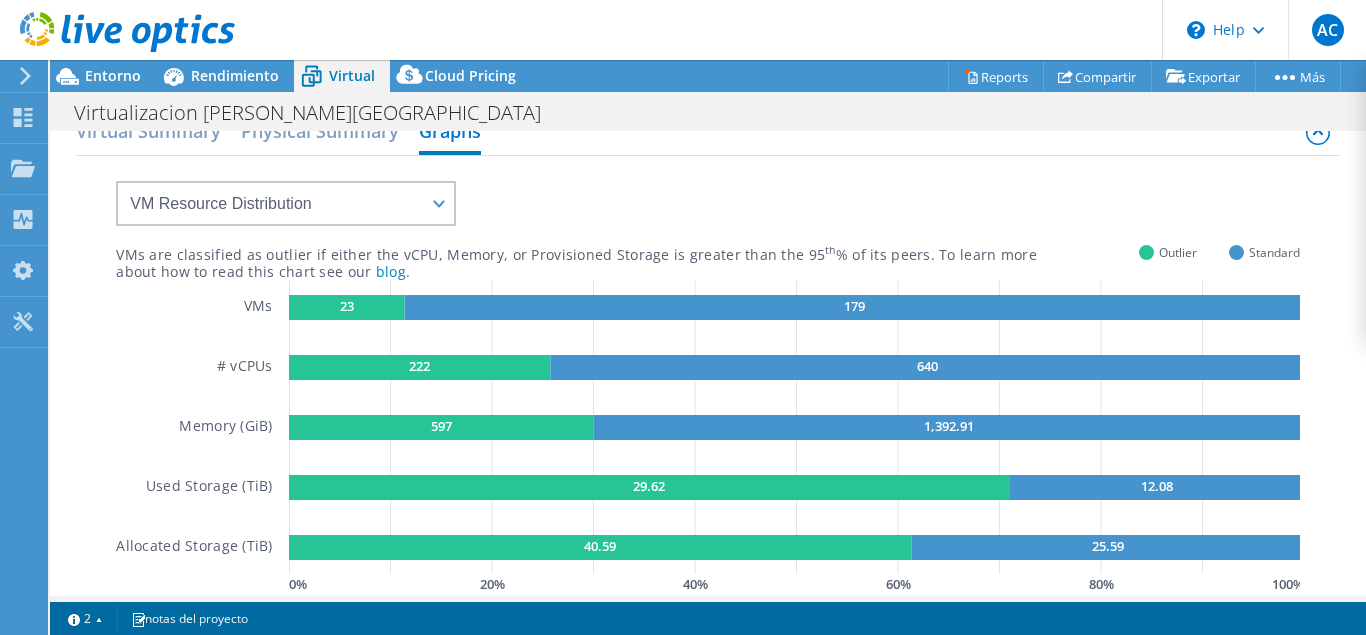 scroll, scrollTop: 0, scrollLeft: 0, axis: both 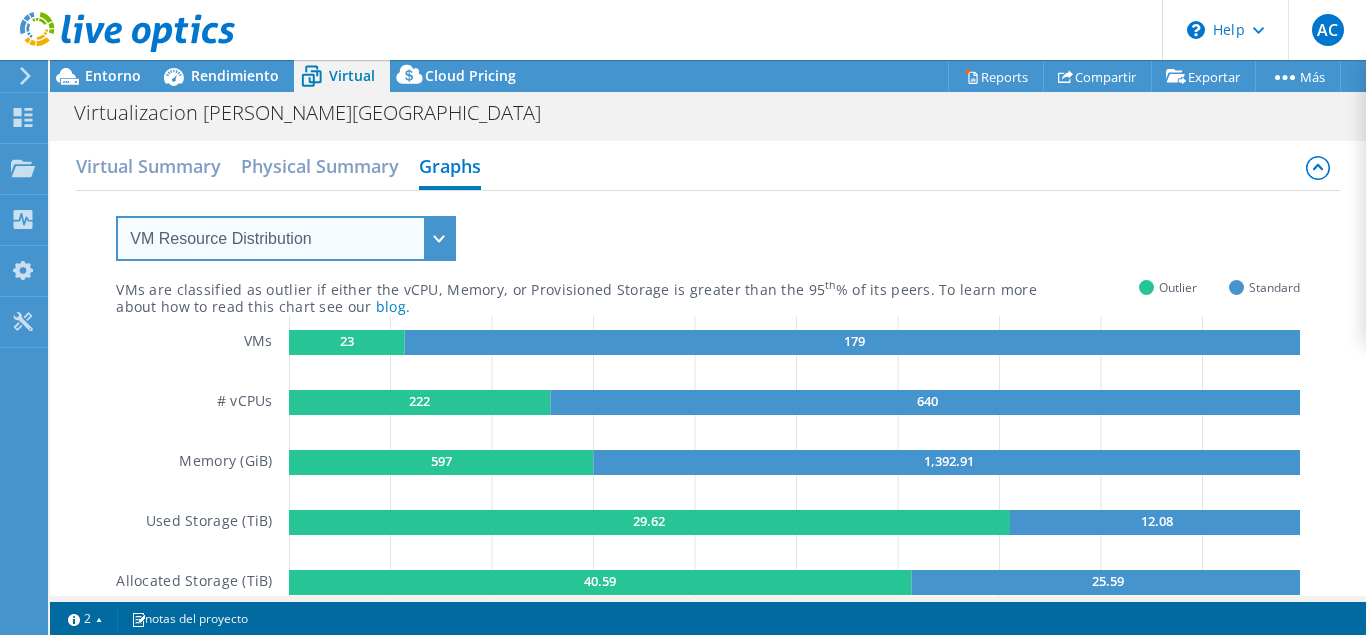 select on "Provisioning Contrast" 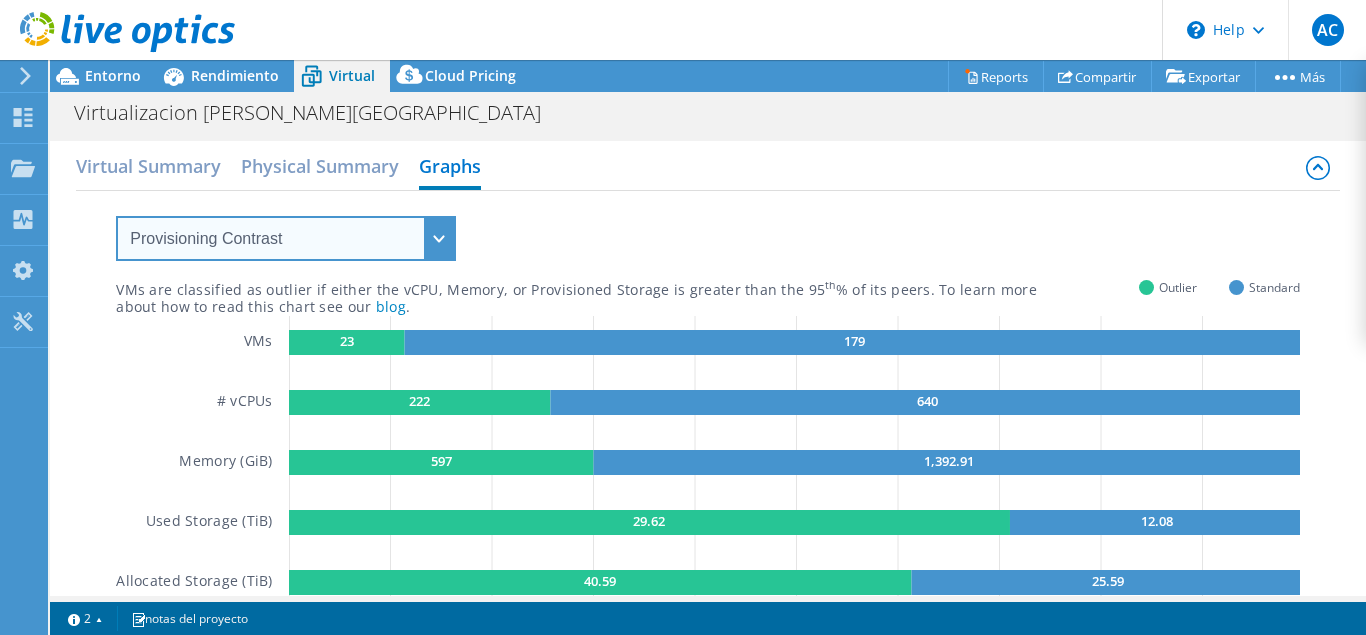 click on "Provisioning Contrast" at bounding box center [0, 0] 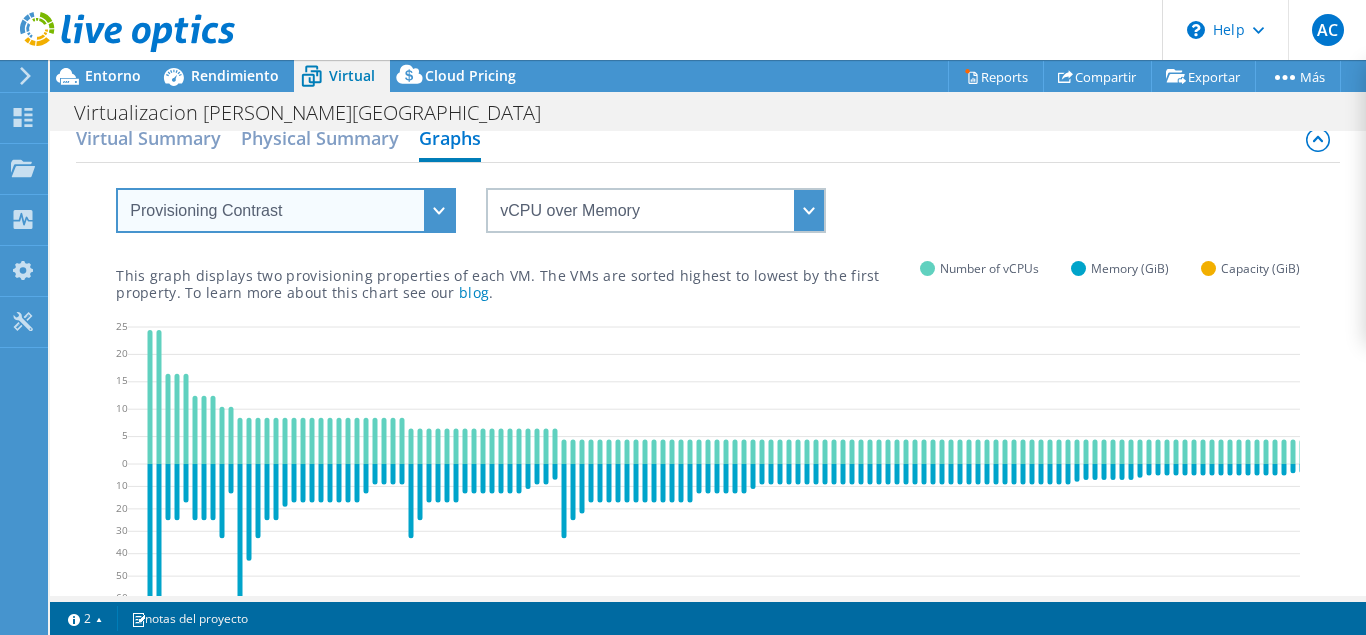 scroll, scrollTop: 0, scrollLeft: 0, axis: both 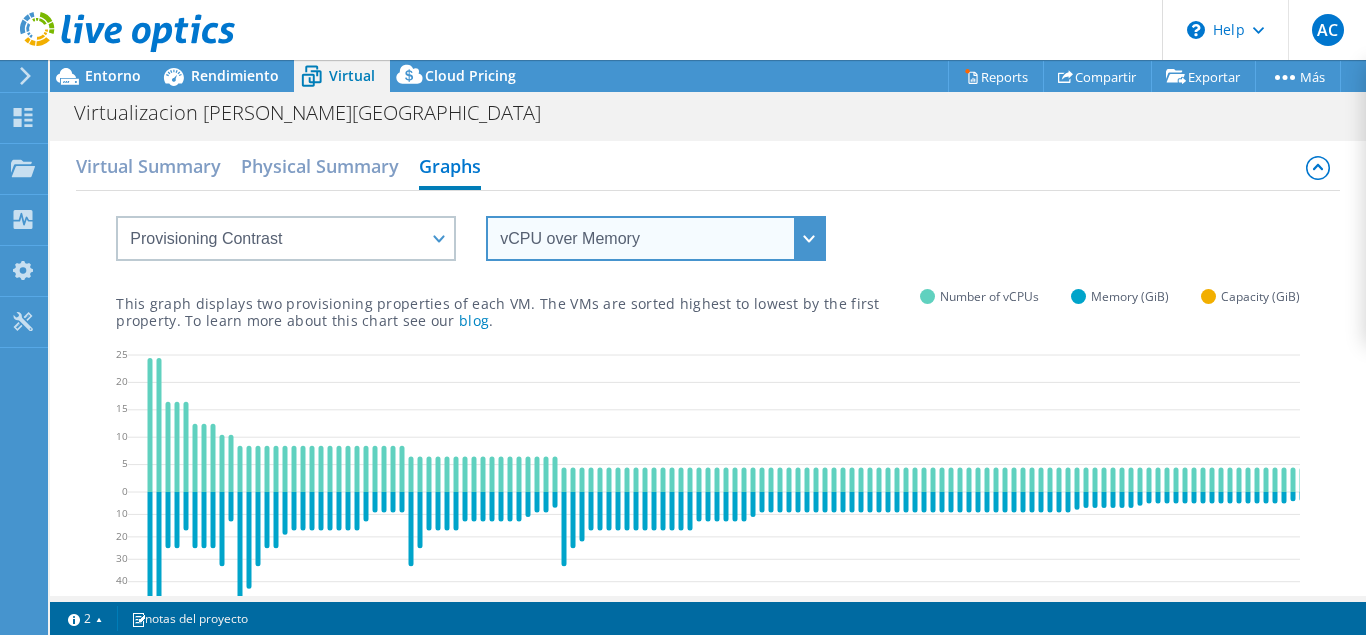 click on "vCPU over Memory vCPU over Capacity Memory over vCPU Memory over Capacity Capacity over vCPU Capacity over Memory" at bounding box center (656, 238) 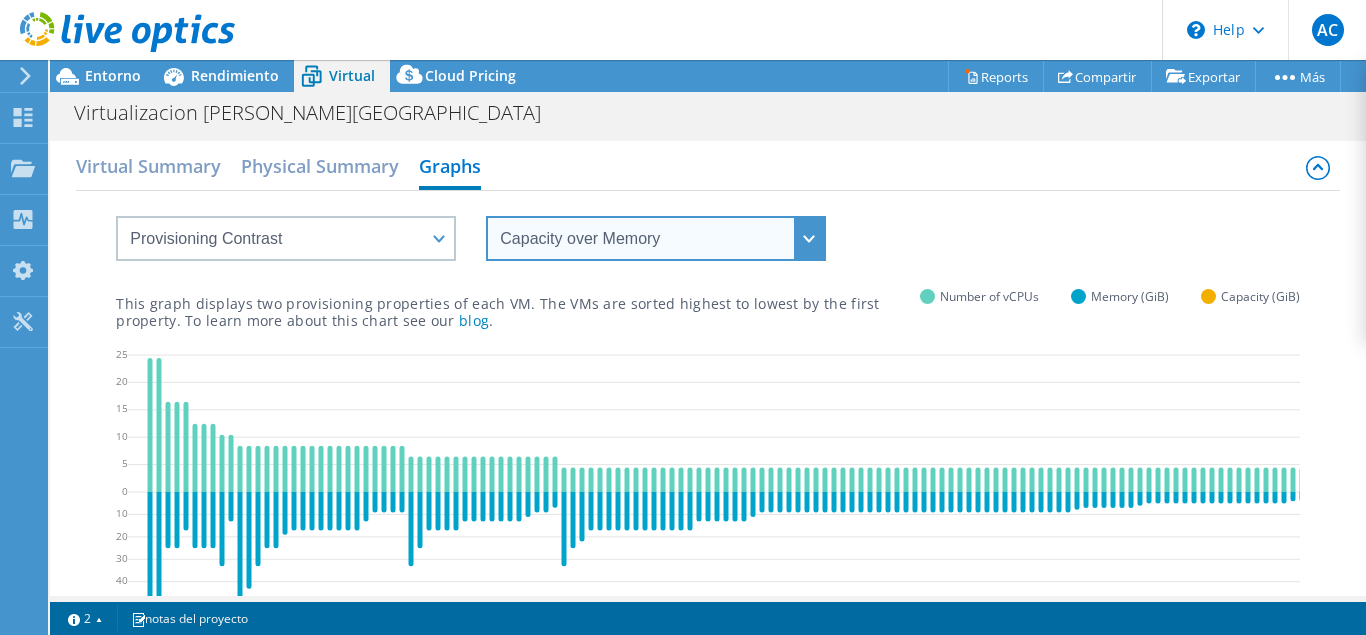 click on "Capacity over Memory" at bounding box center [0, 0] 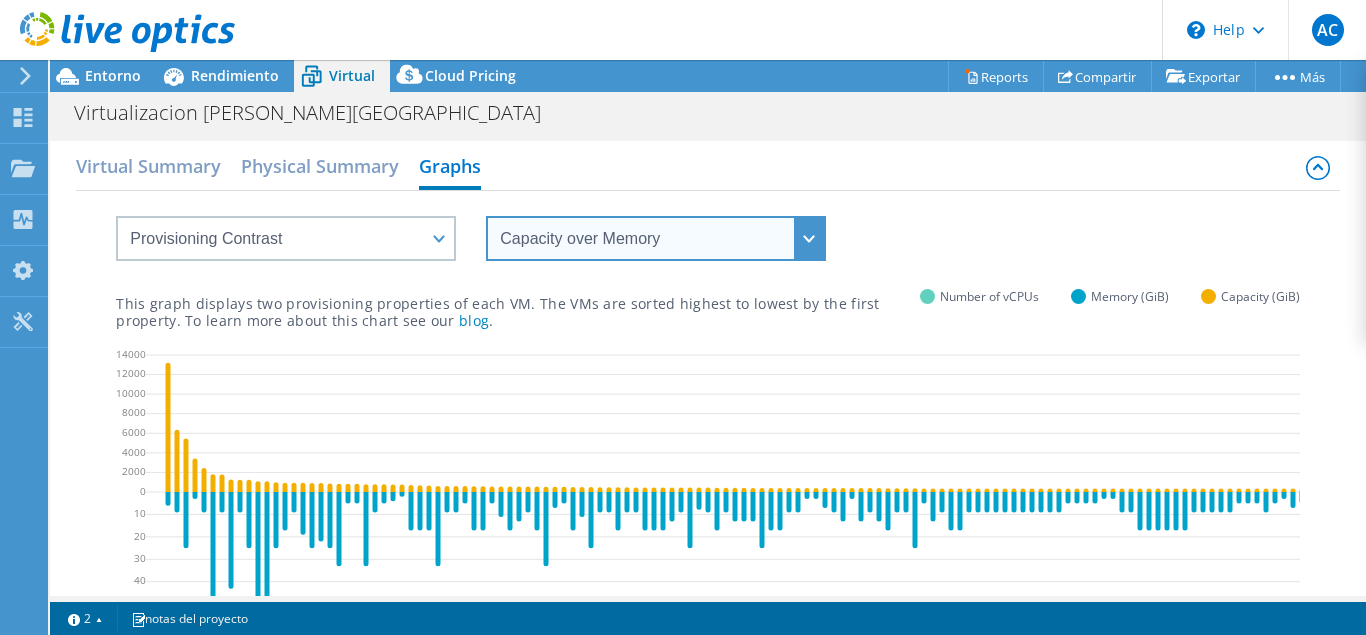 click on "vCPU over Memory vCPU over Capacity Memory over vCPU Memory over Capacity Capacity over vCPU Capacity over Memory" at bounding box center (656, 238) 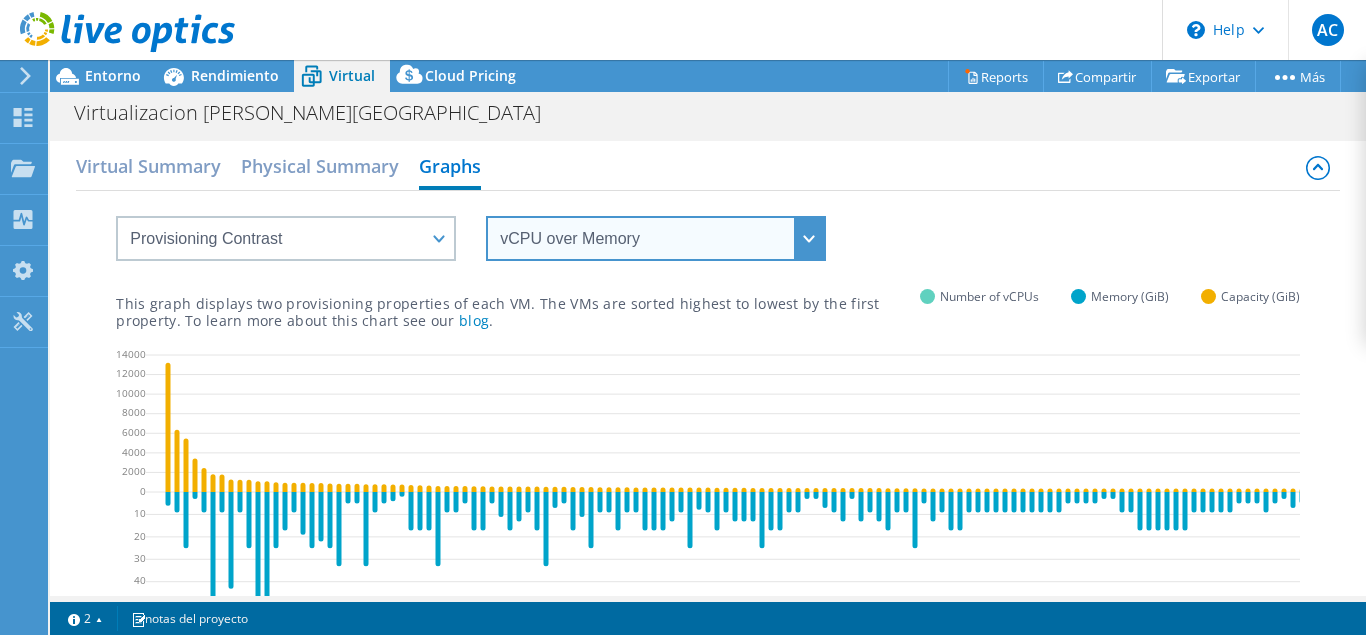 click on "vCPU over Memory" at bounding box center [0, 0] 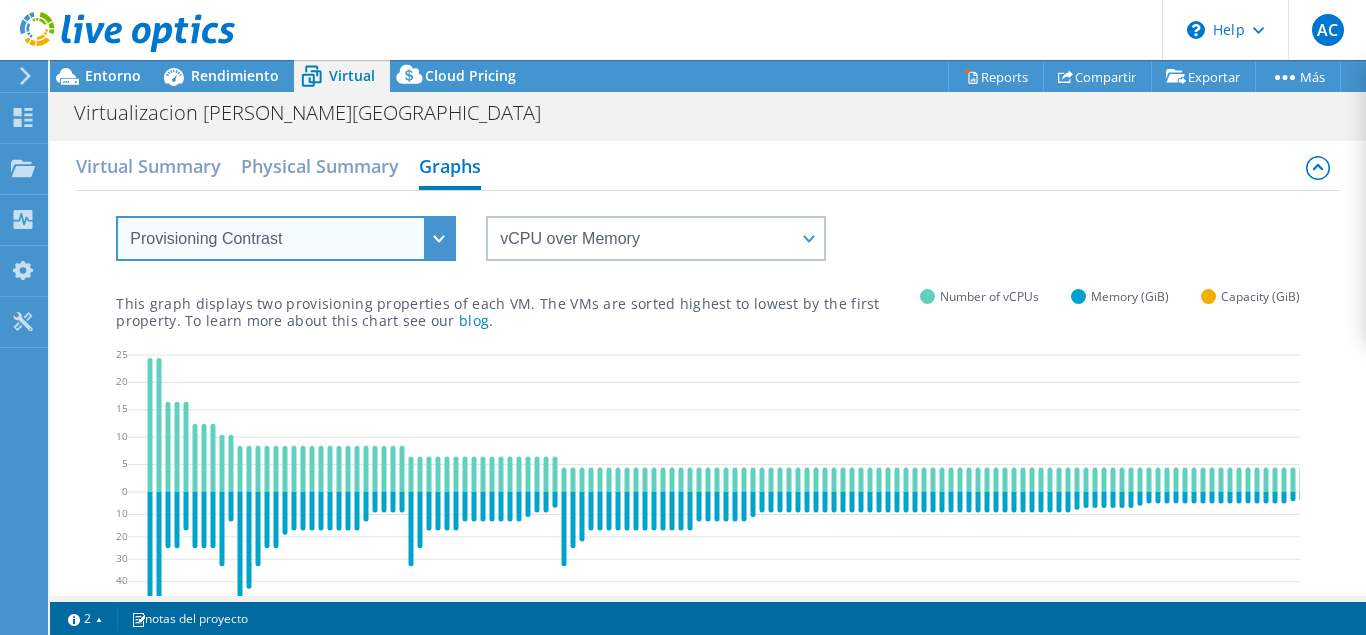 click on "VM Resource Distribution Provisioning Contrast Over Provisioning" at bounding box center (286, 238) 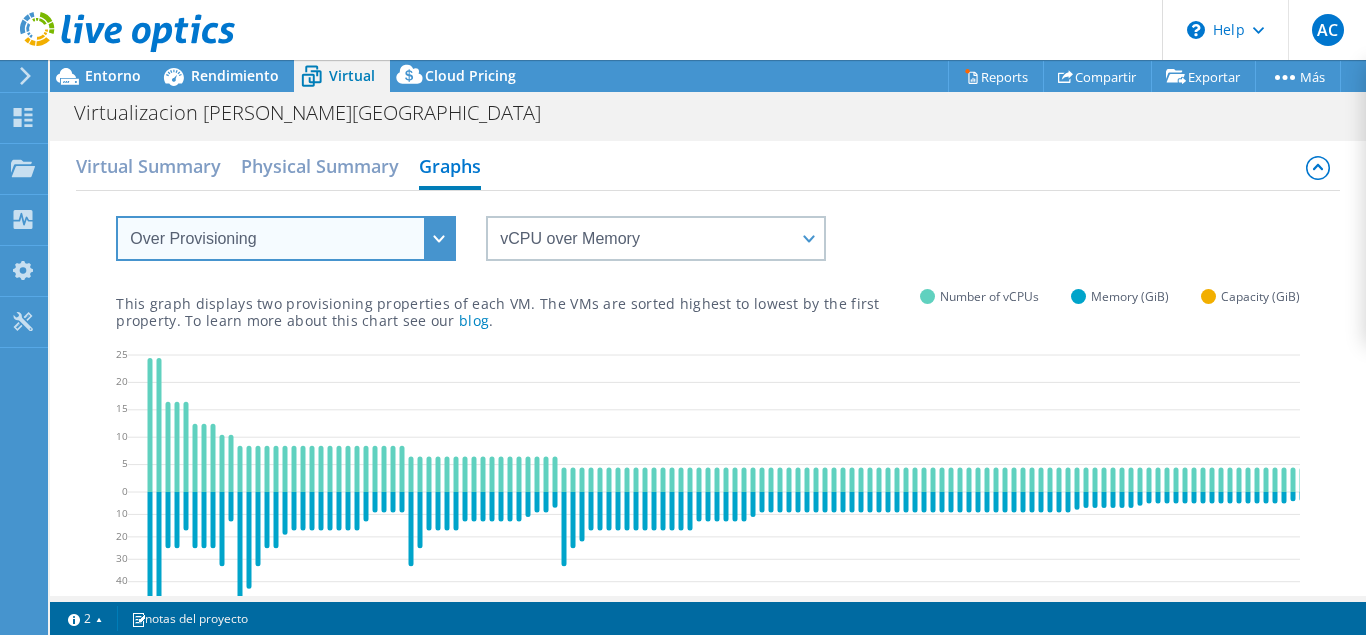 click on "Over Provisioning" at bounding box center [0, 0] 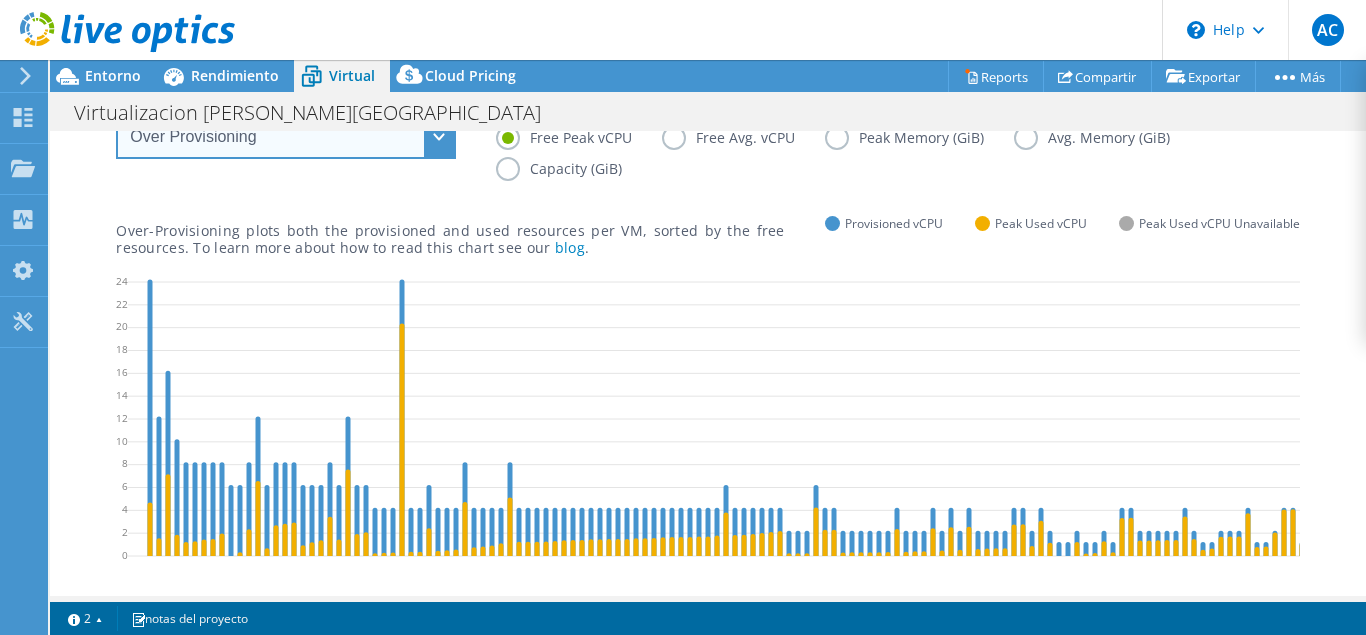 scroll, scrollTop: 0, scrollLeft: 0, axis: both 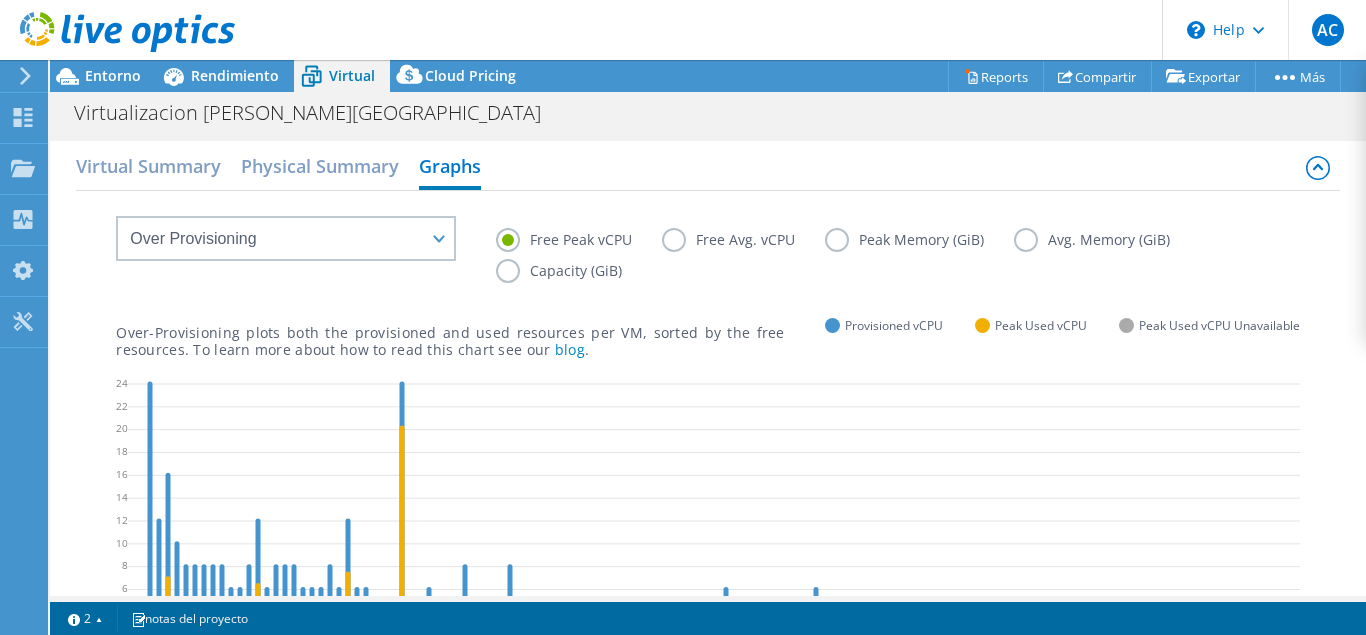 click on "Free Peak vCPU Free Avg. vCPU Peak Memory (GiB) Avg. Memory (GiB) Capacity (GiB)" at bounding box center (707, 240) 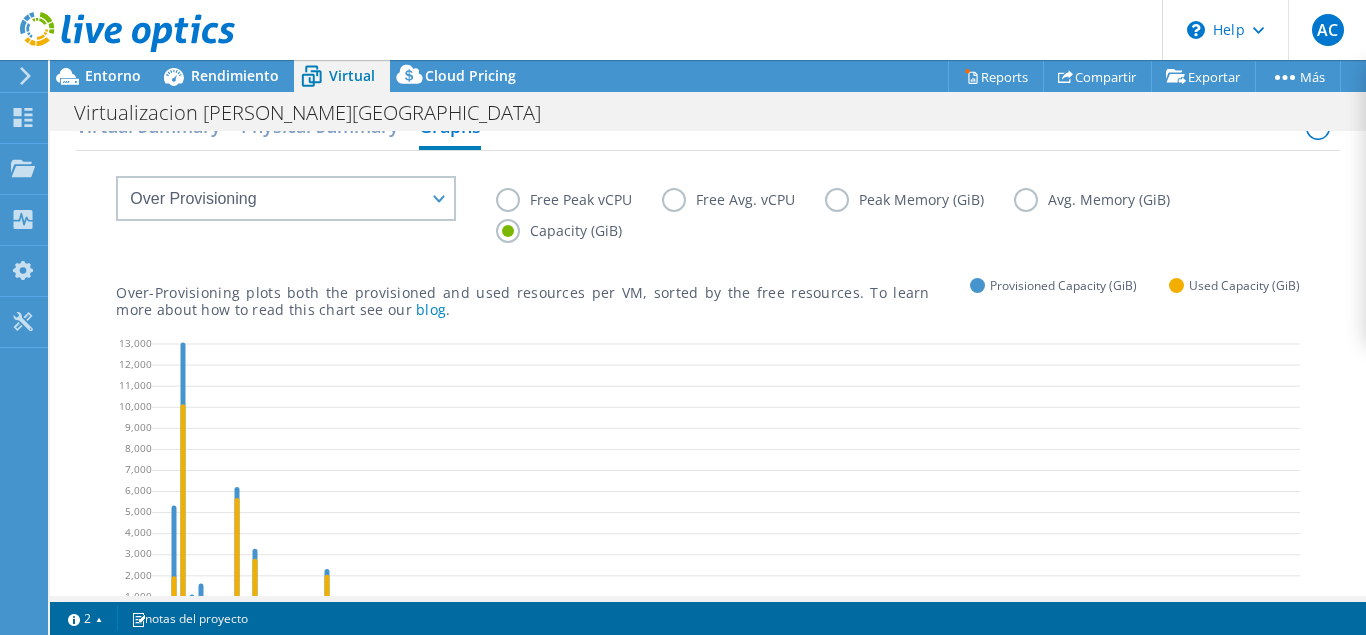 scroll, scrollTop: 0, scrollLeft: 0, axis: both 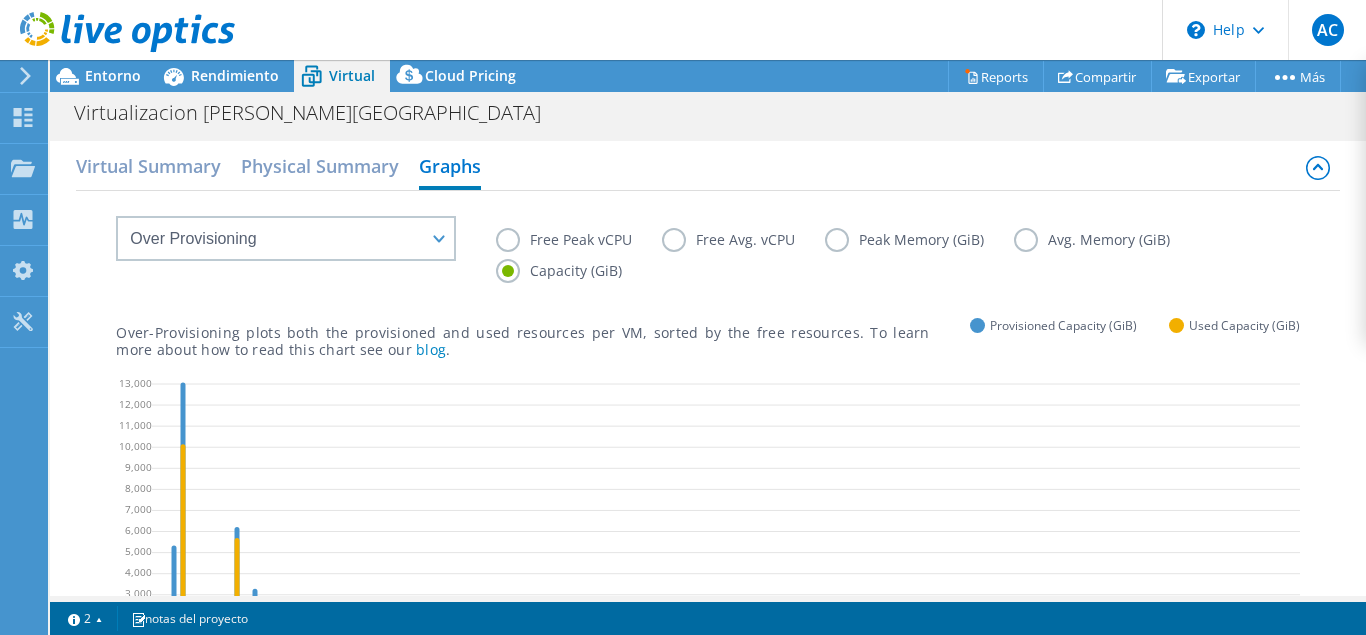 click on "Free Peak vCPU" at bounding box center (579, 240) 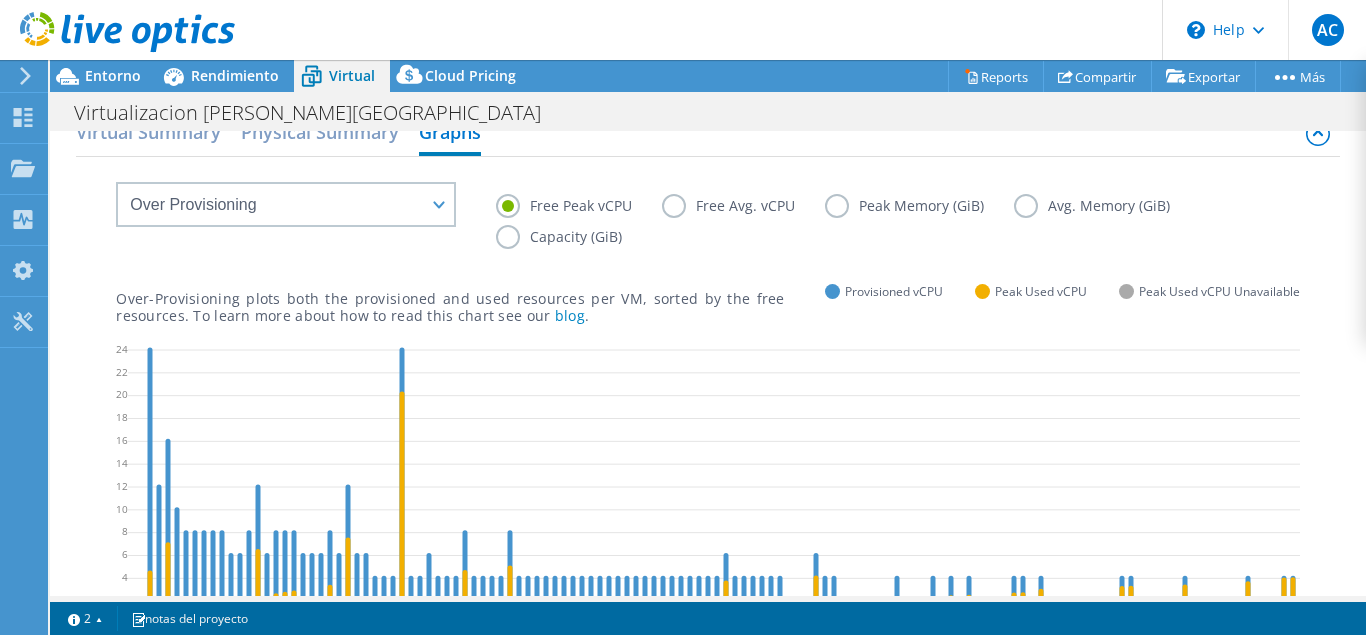 scroll, scrollTop: 0, scrollLeft: 0, axis: both 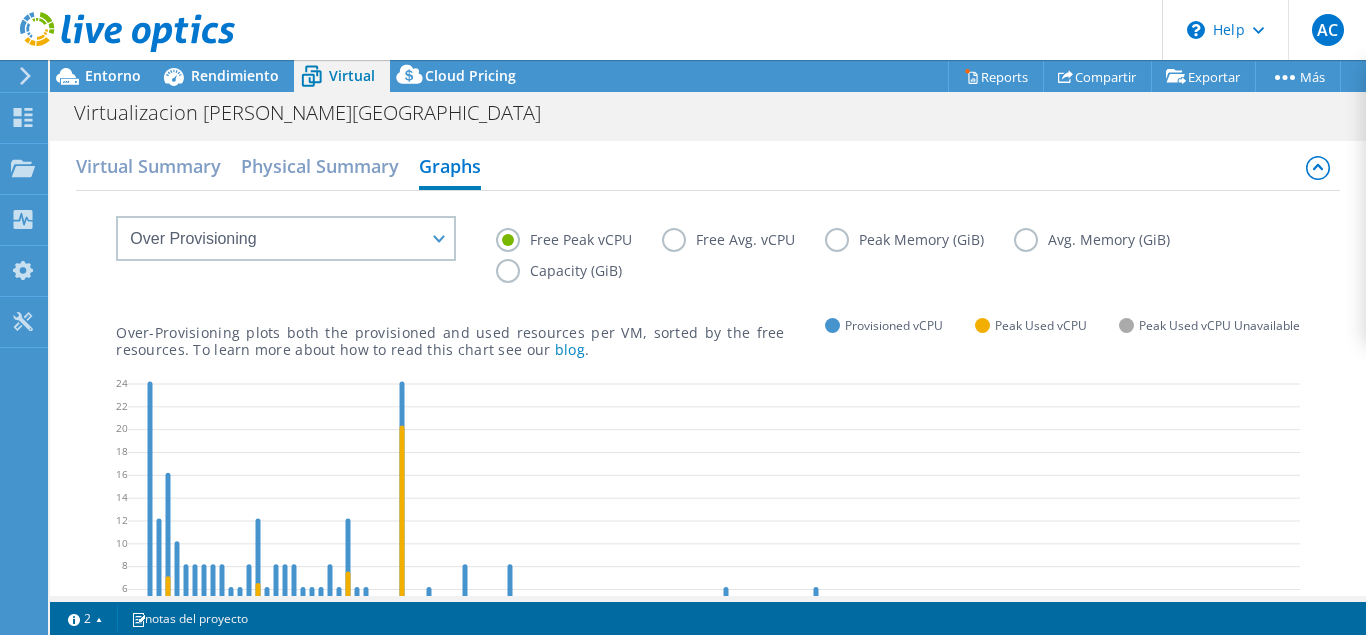 click on "Free Avg. vCPU" at bounding box center (743, 240) 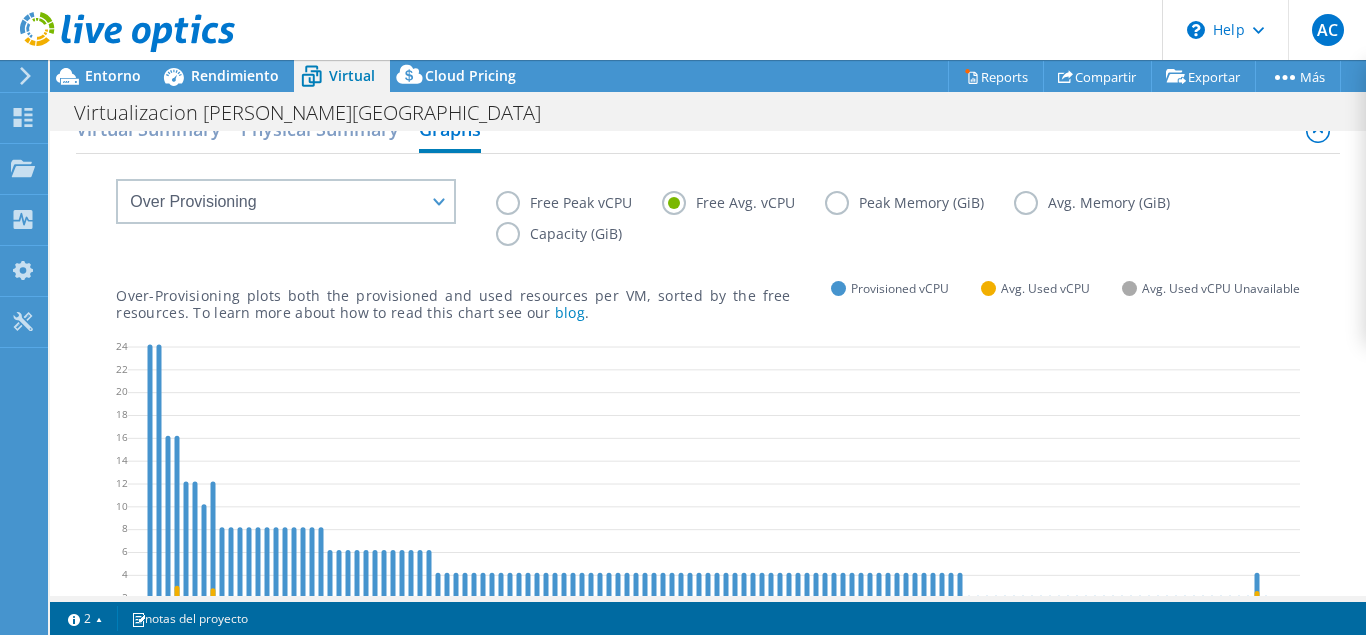 scroll, scrollTop: 0, scrollLeft: 0, axis: both 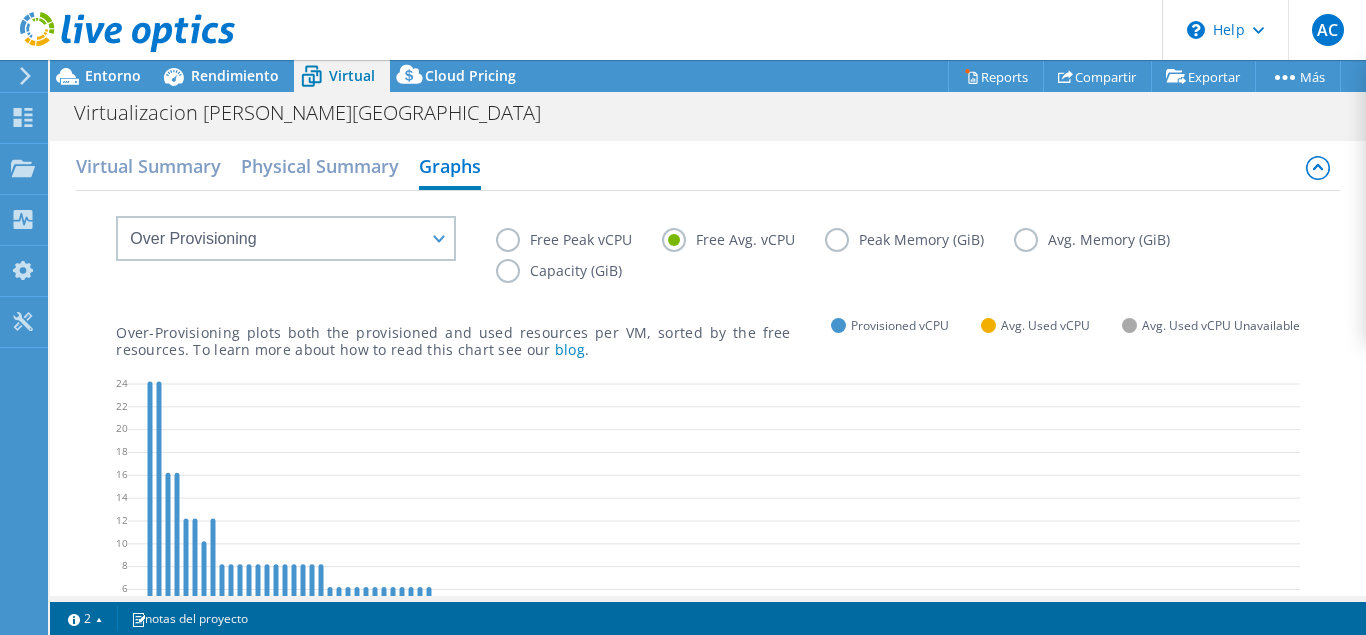 click on "Peak Memory (GiB)" at bounding box center (919, 240) 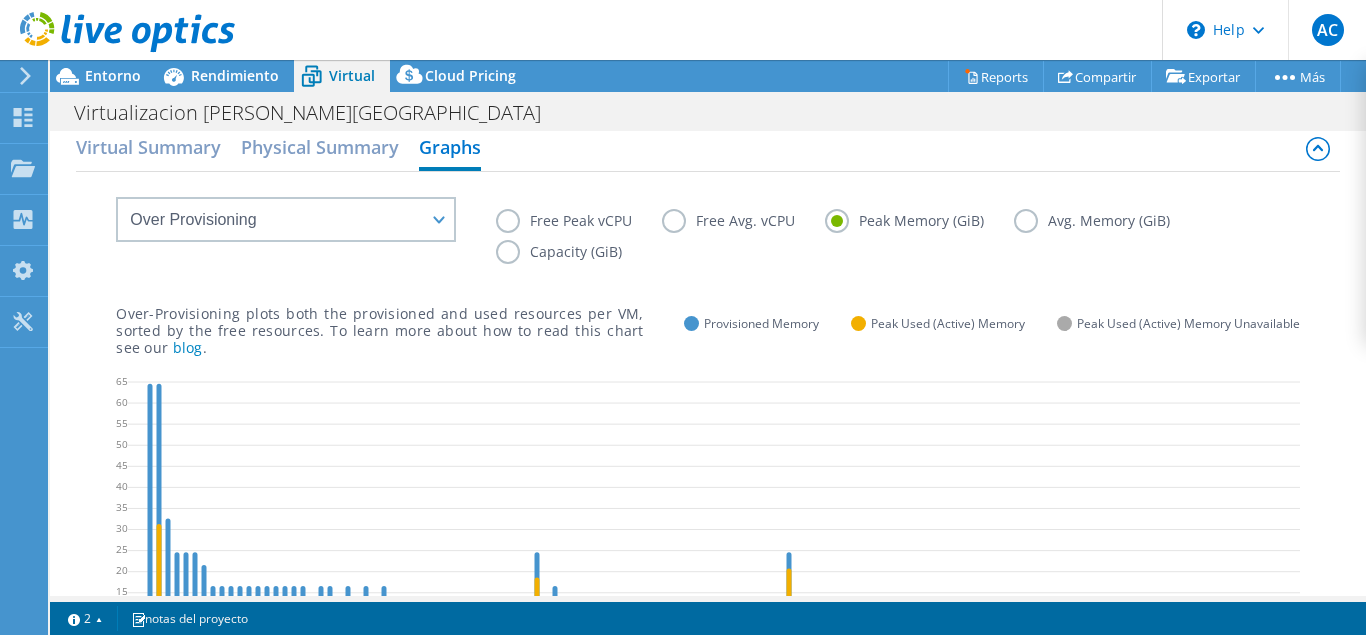 scroll, scrollTop: 0, scrollLeft: 0, axis: both 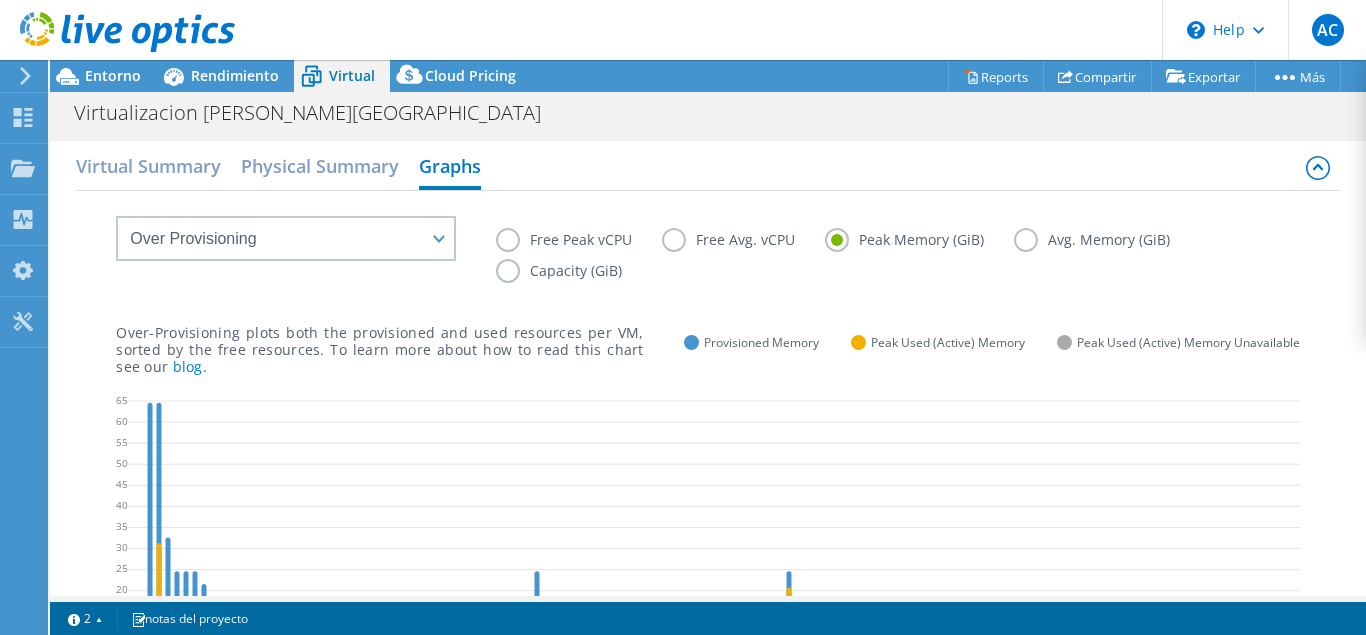 click on "Avg. Memory (GiB)" at bounding box center [1107, 240] 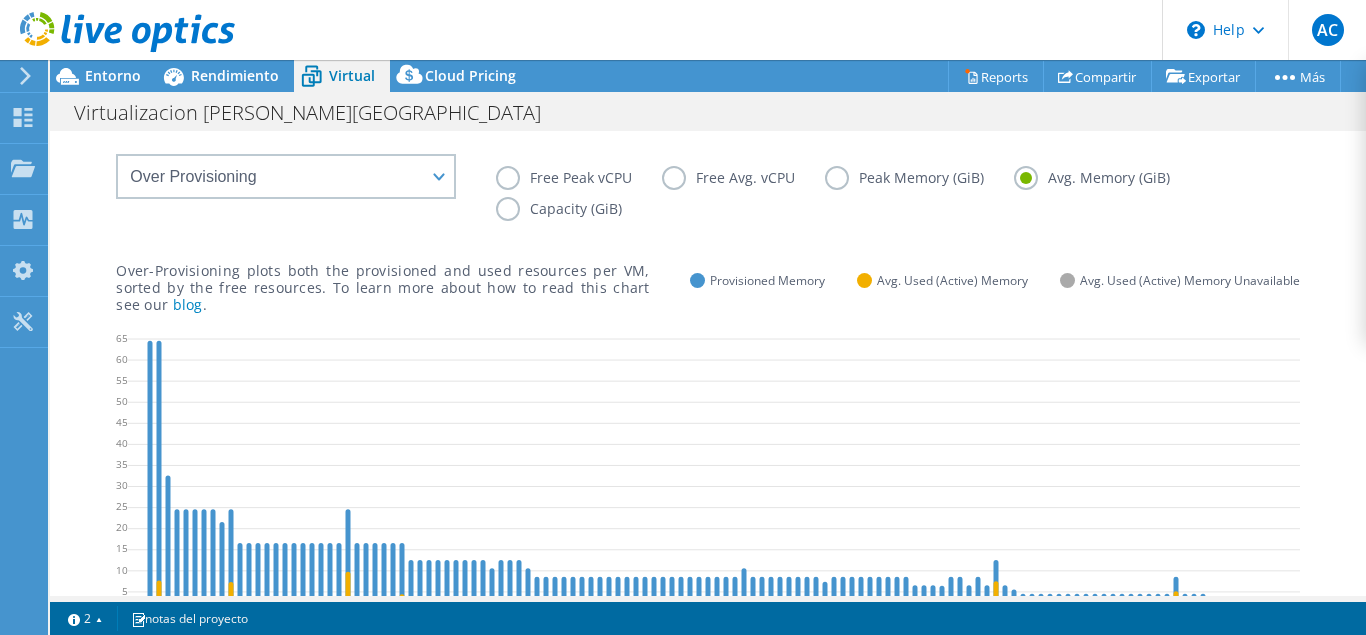 scroll, scrollTop: 32, scrollLeft: 0, axis: vertical 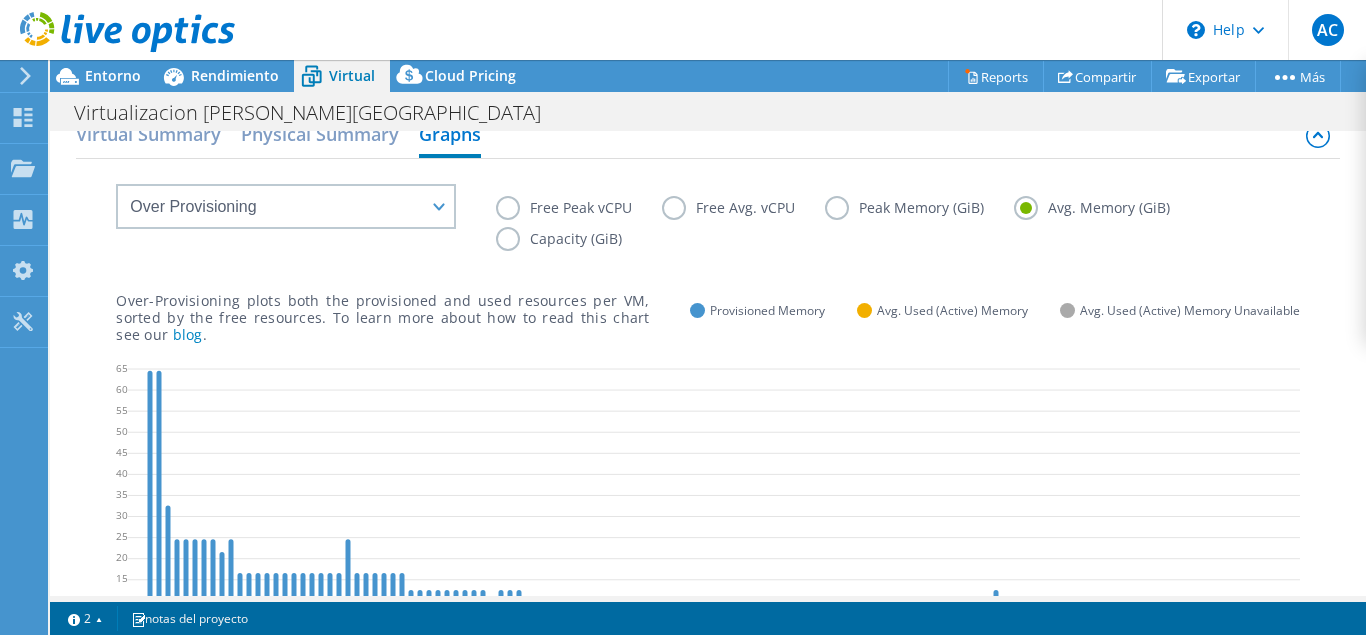 click on "Free Peak vCPU" at bounding box center (579, 208) 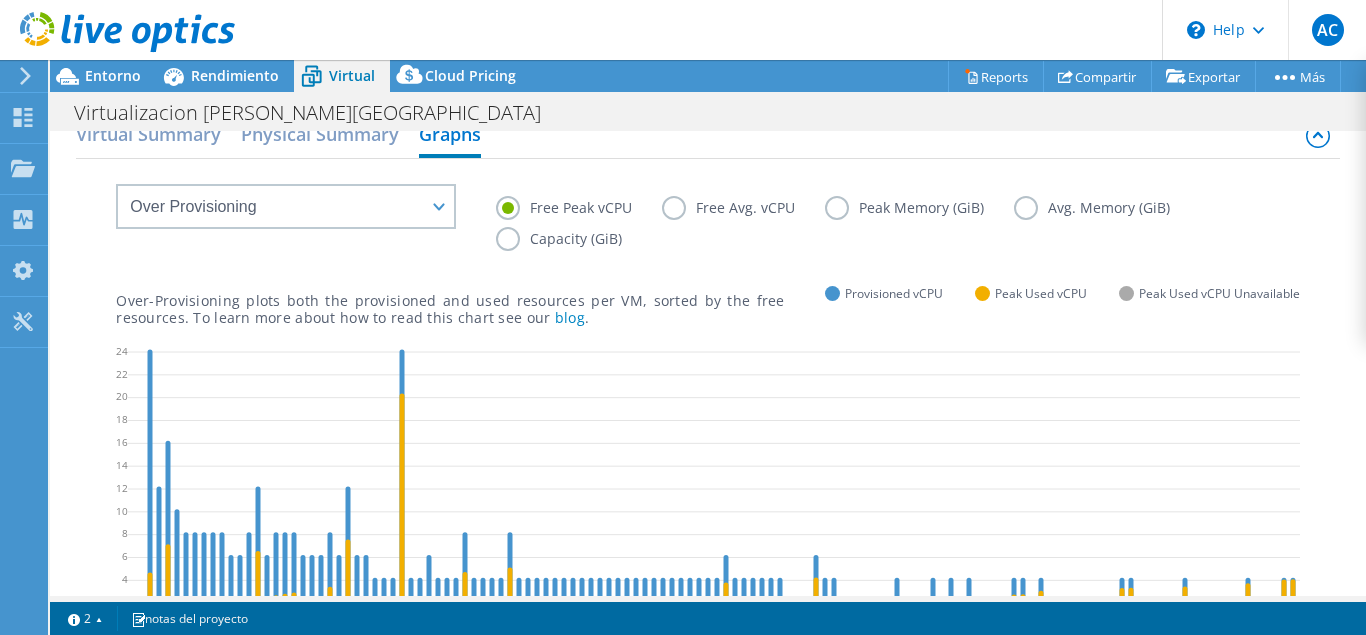 click on "Capacity (GiB)" at bounding box center (574, 239) 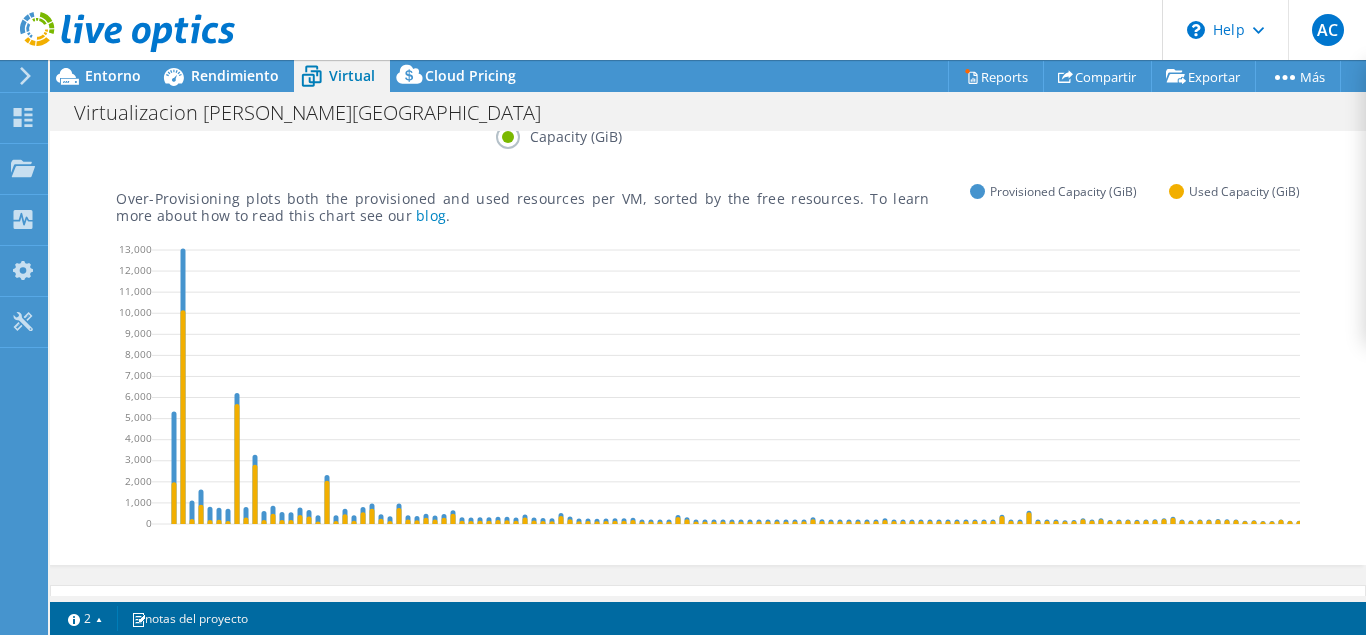 scroll, scrollTop: 32, scrollLeft: 0, axis: vertical 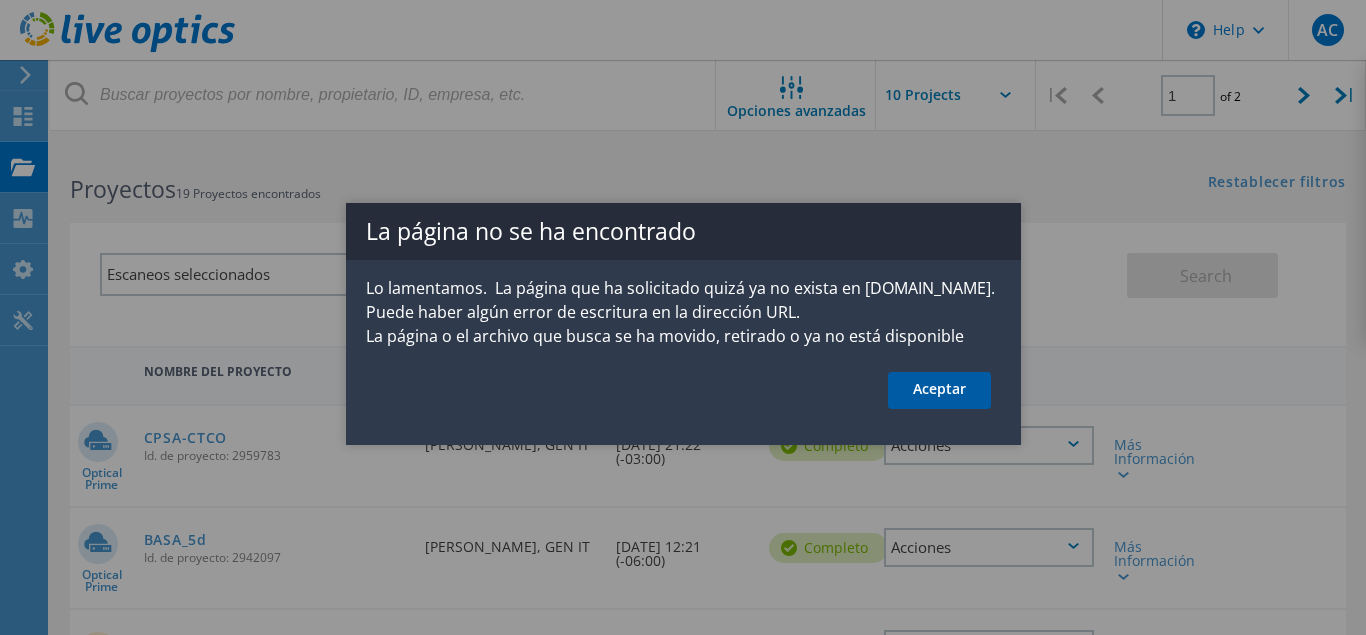 click on "Aceptar" at bounding box center (939, 390) 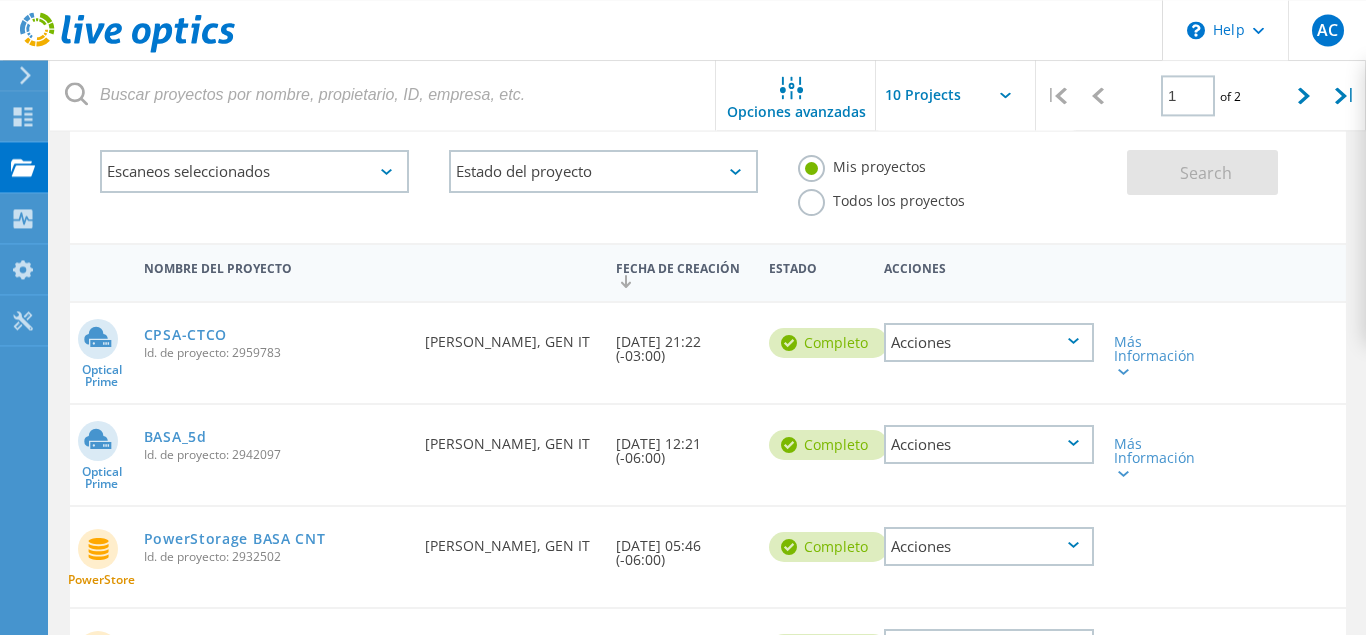 scroll, scrollTop: 102, scrollLeft: 0, axis: vertical 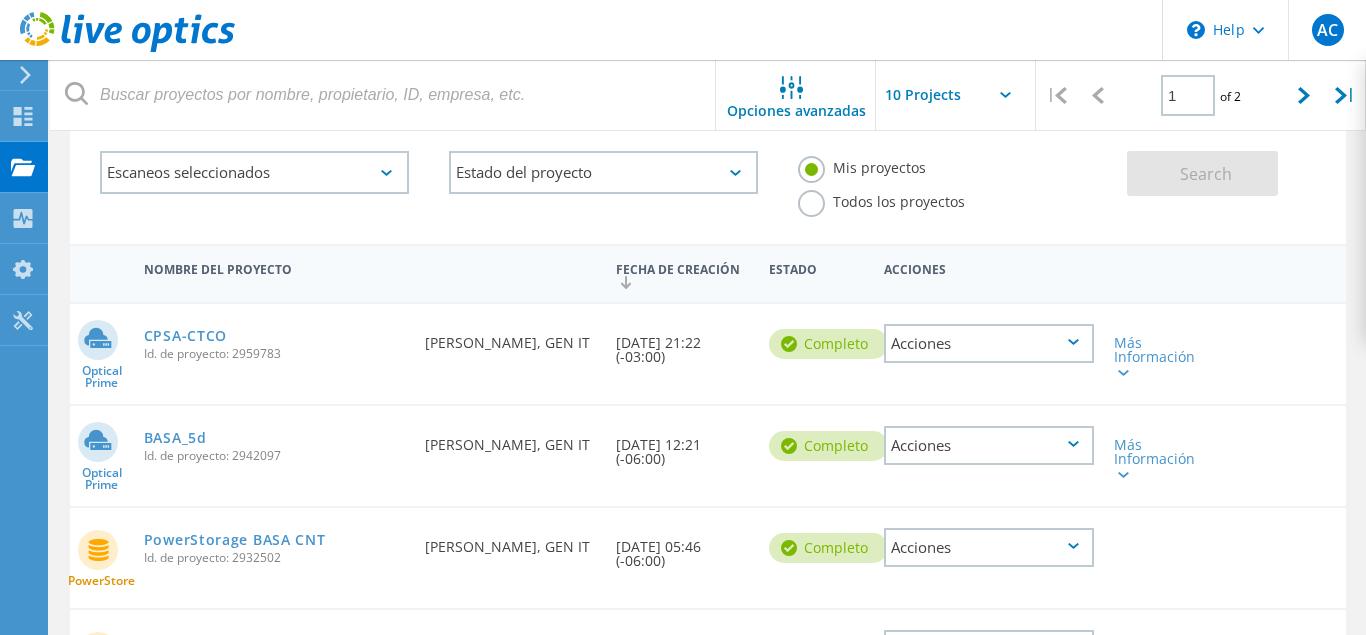 click on "Escaneos seleccionados   Estado del proyecto  En curso completo Publicado el Anónimo Archivado Error Mis proyectos Todos los proyectos" 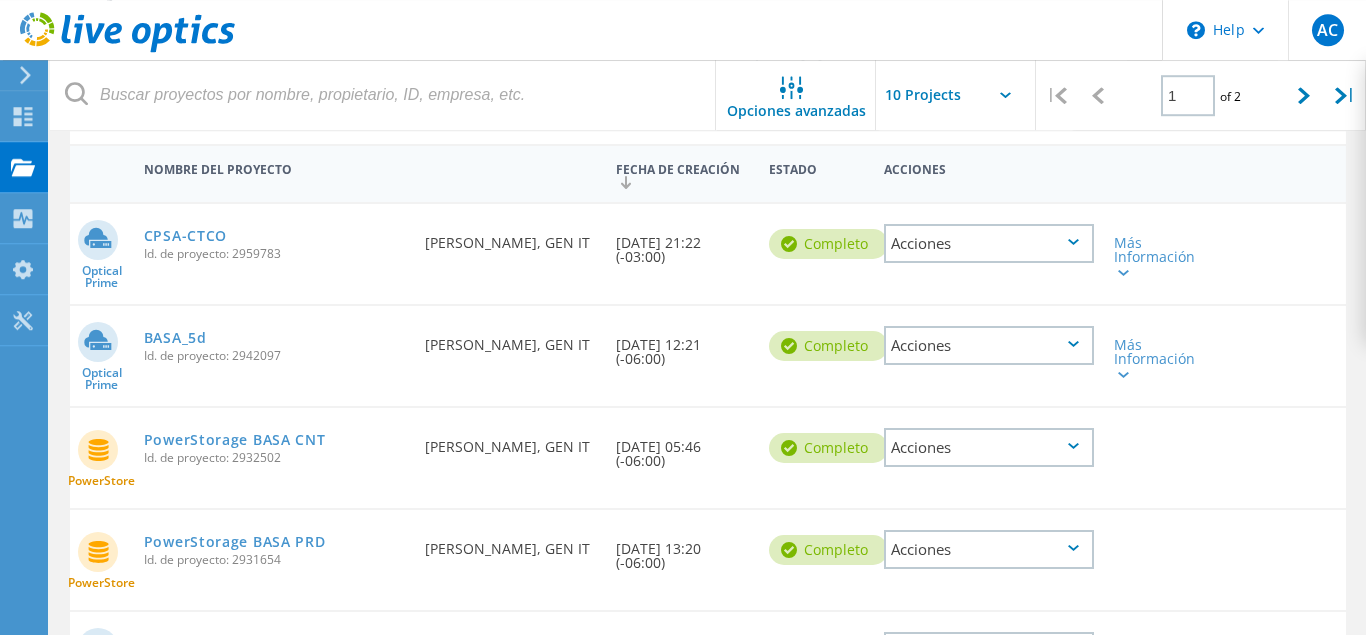 scroll, scrollTop: 306, scrollLeft: 0, axis: vertical 